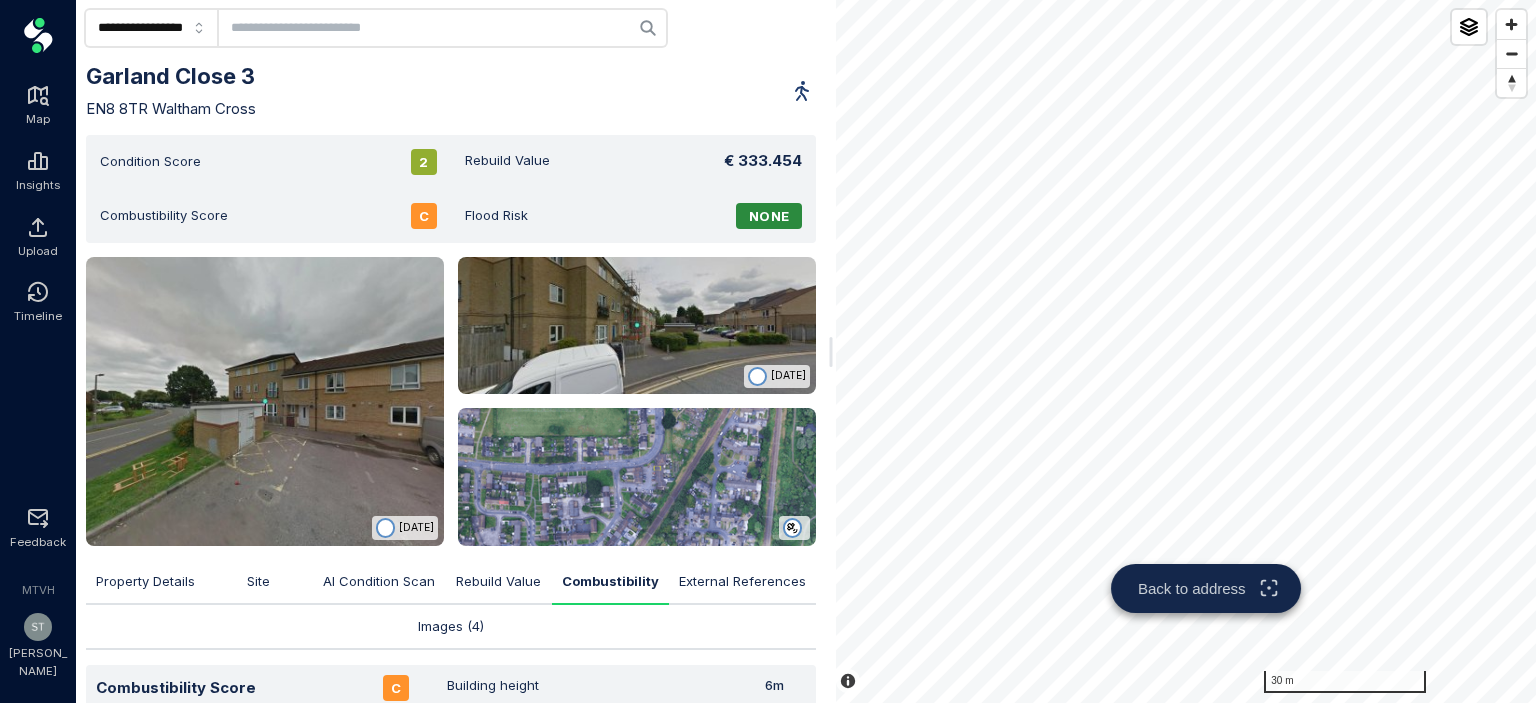 scroll, scrollTop: 0, scrollLeft: 0, axis: both 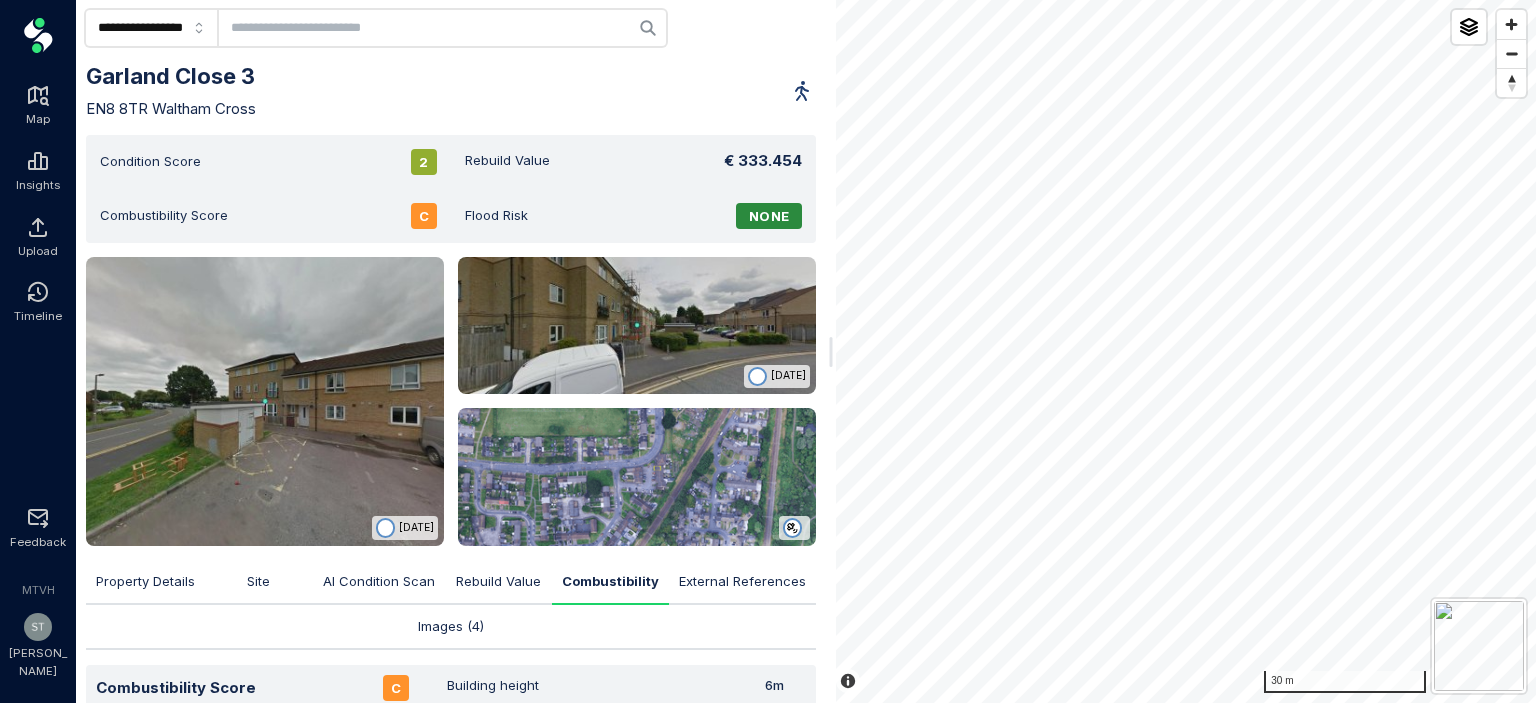 click at bounding box center (442, 28) 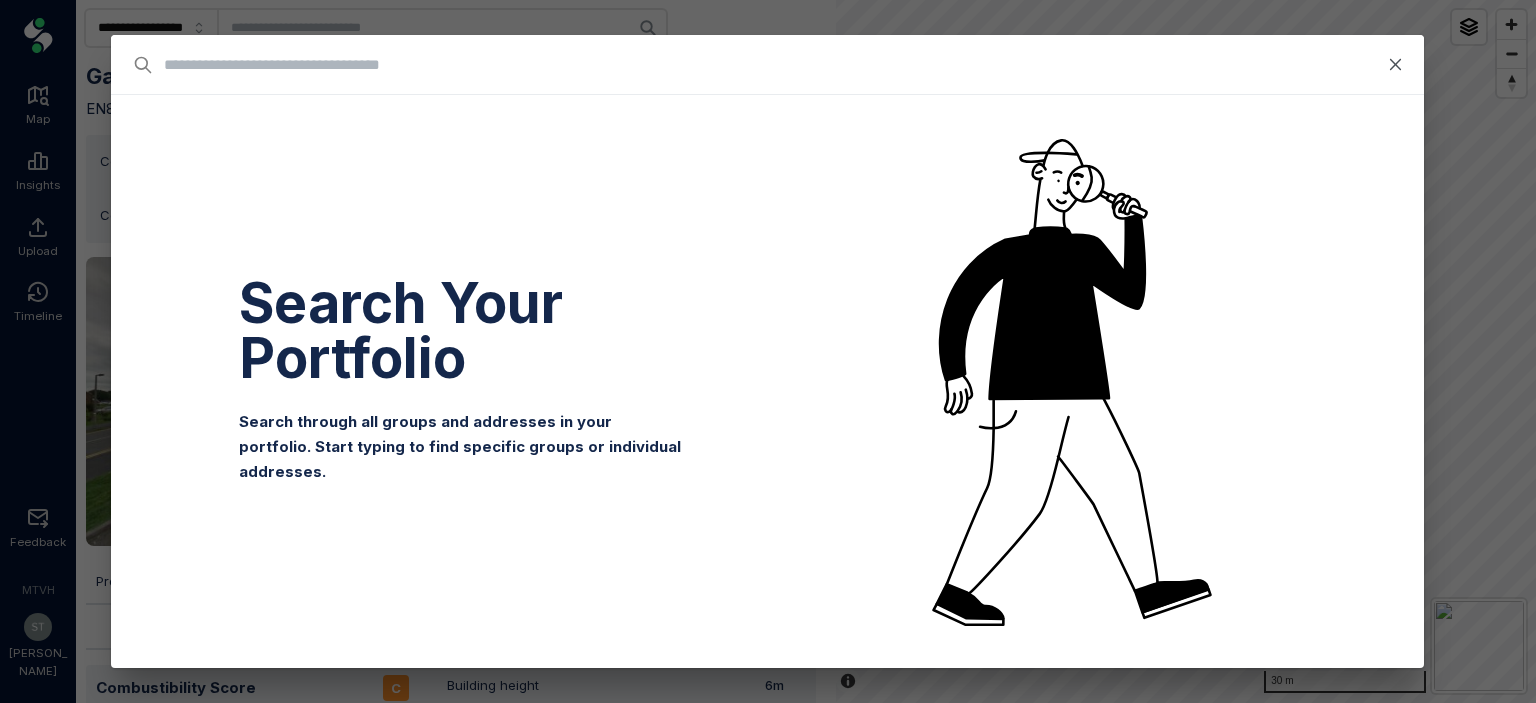 click at bounding box center (475, 65) 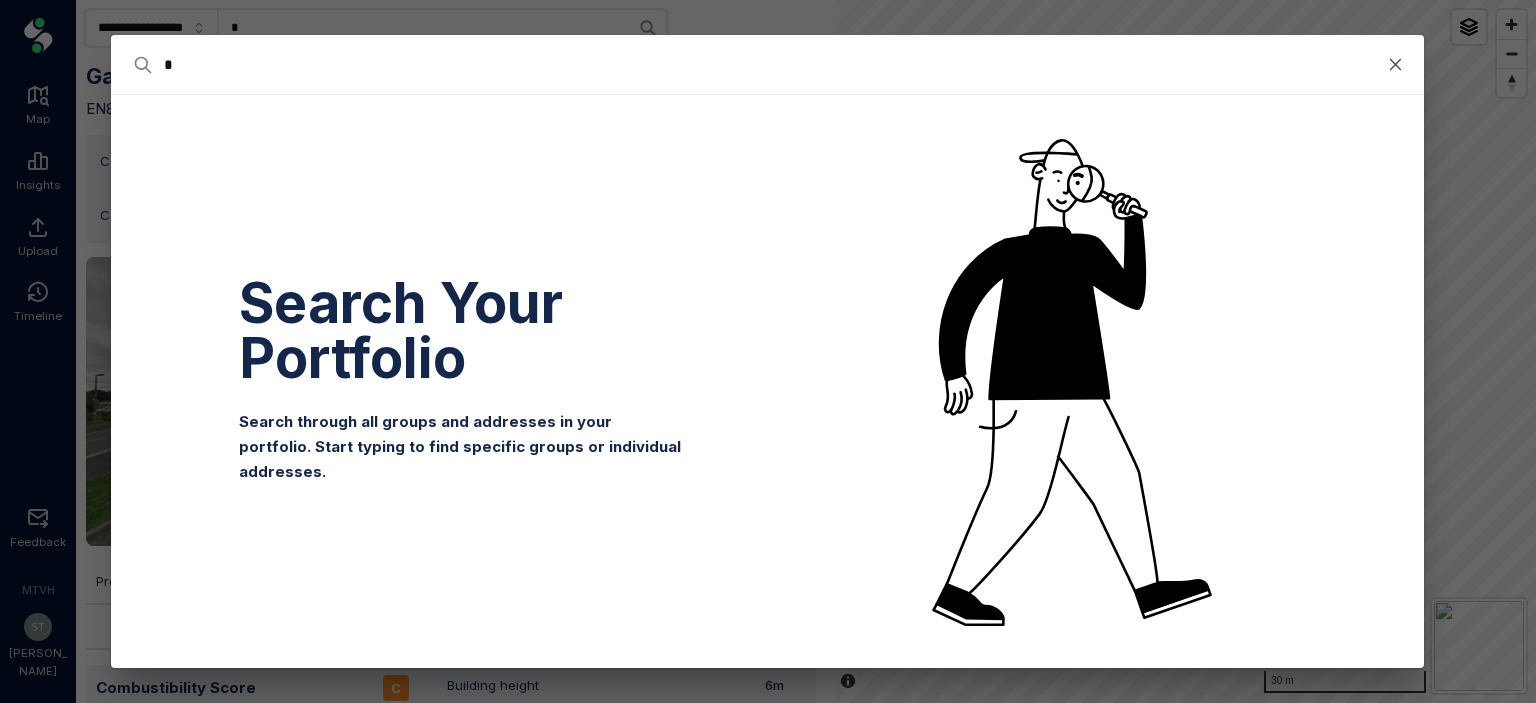 type on "**" 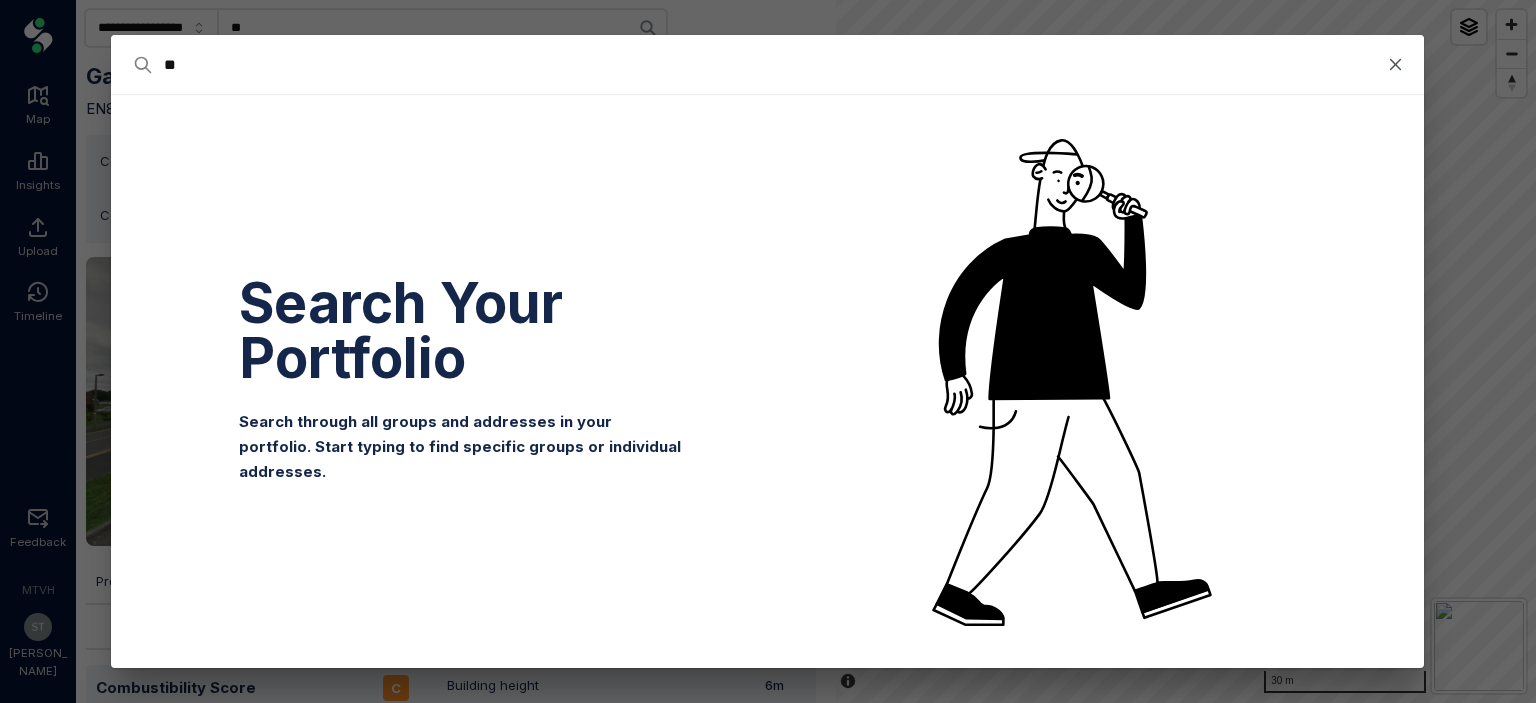 type on "***" 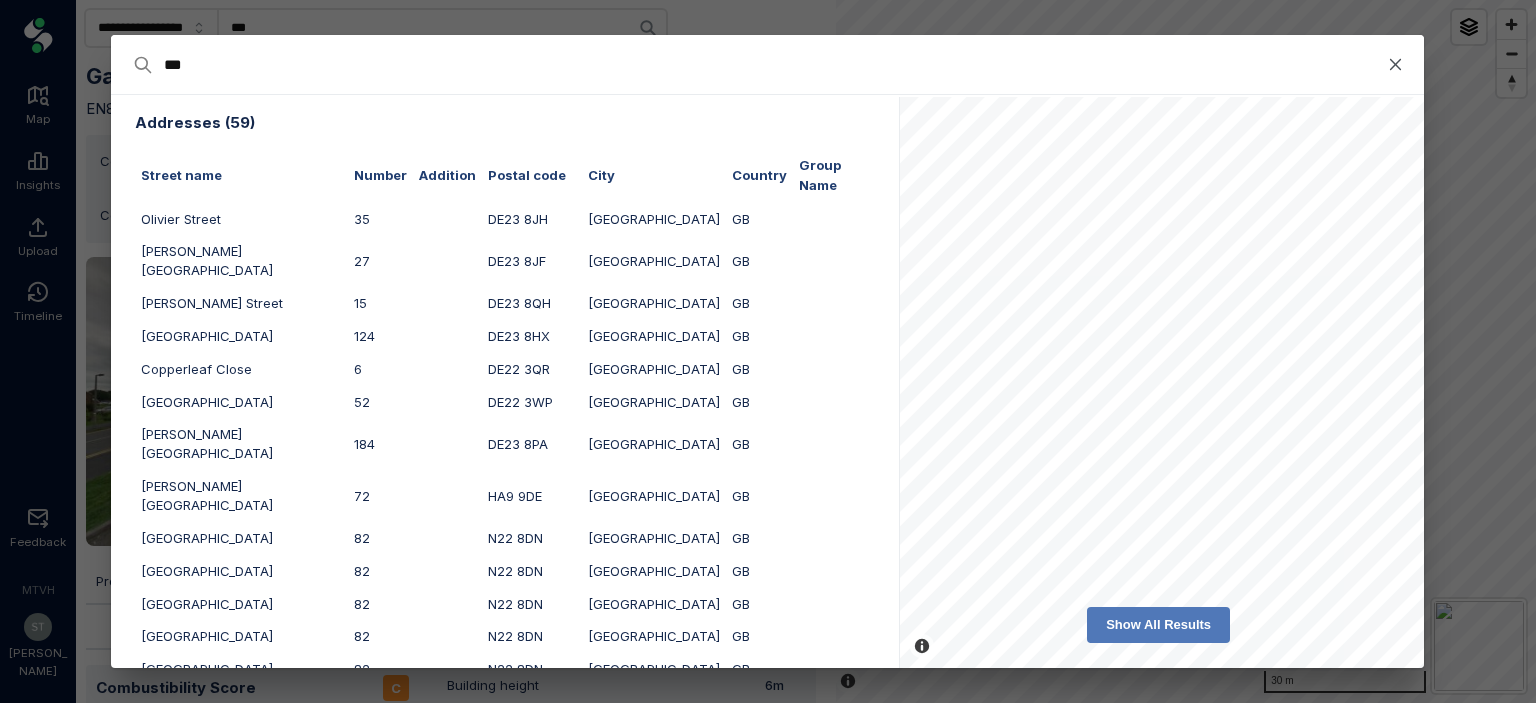 type on "****" 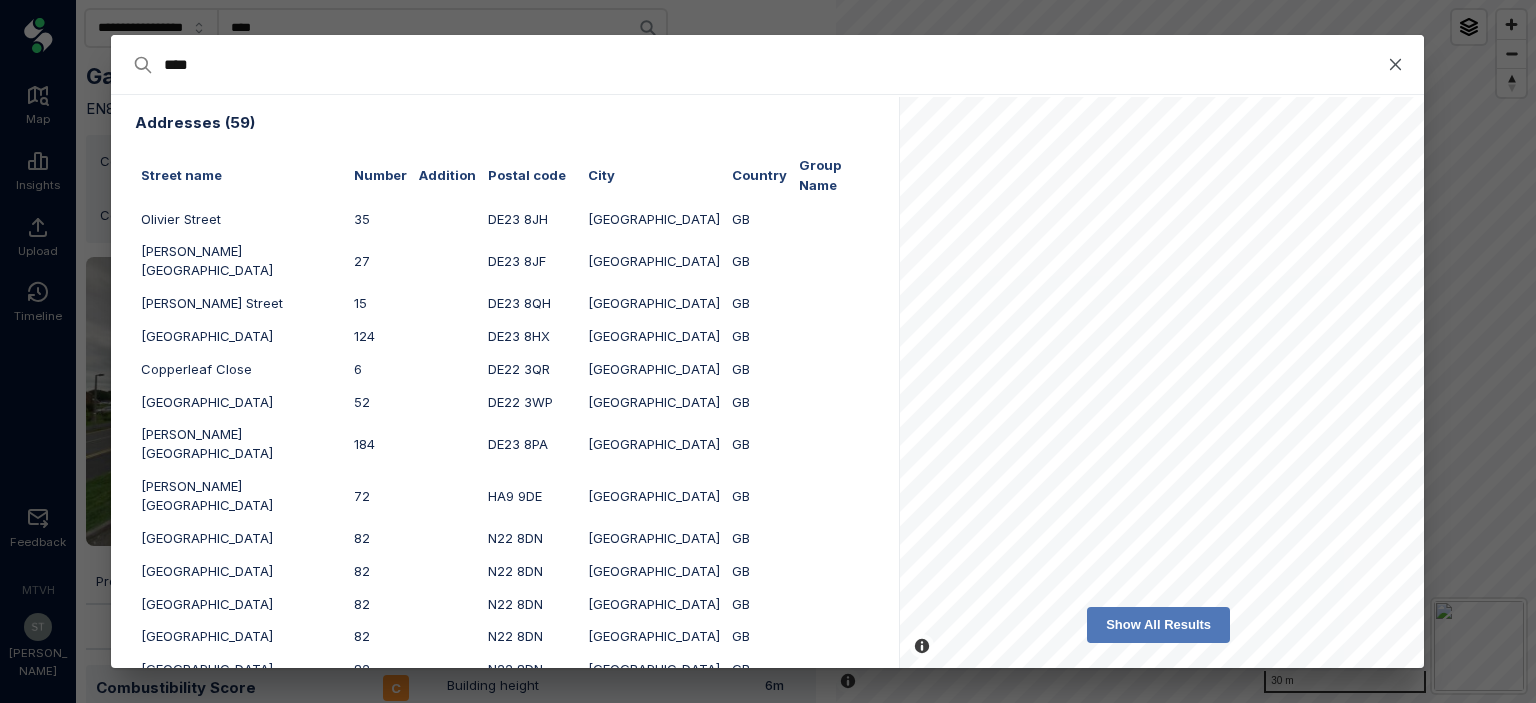 type on "*****" 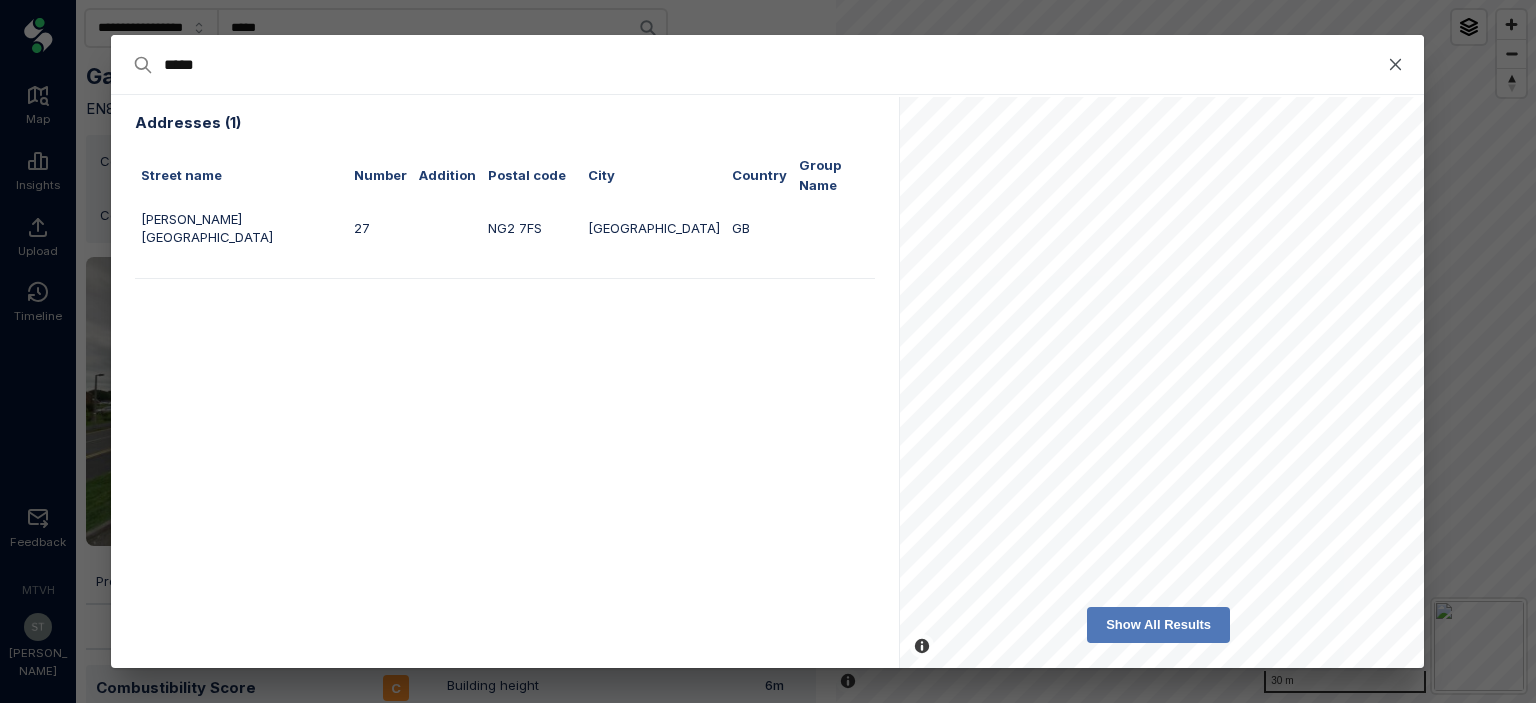 type on "****" 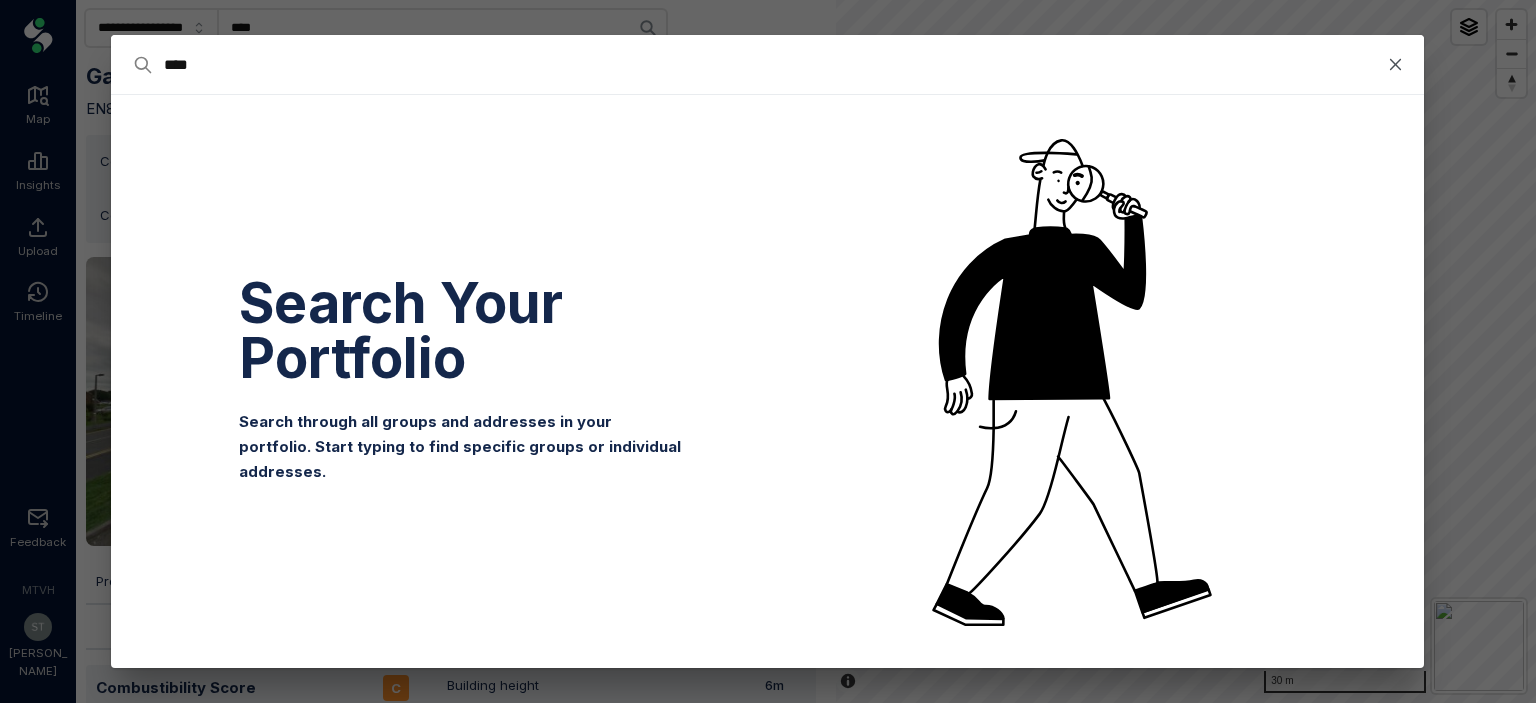 type on "***" 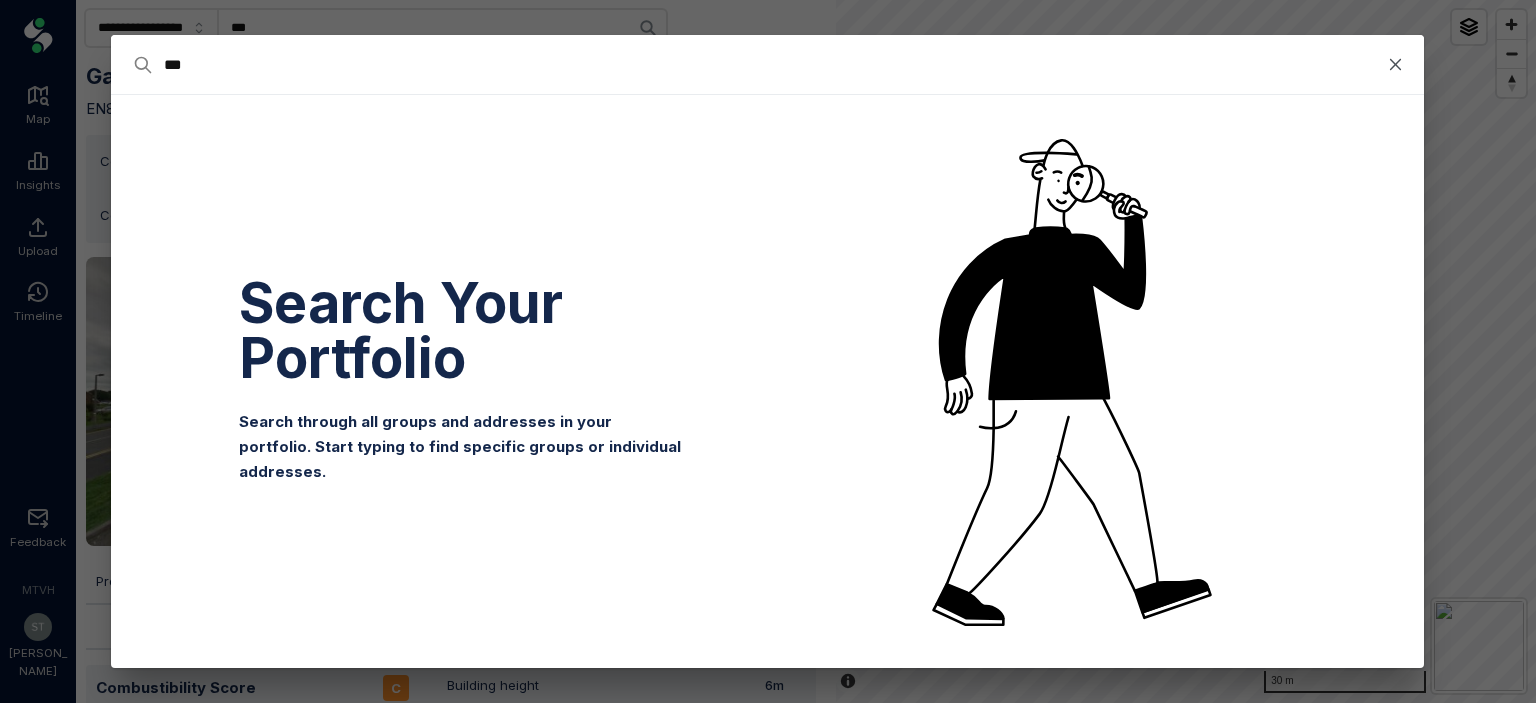 type on "**" 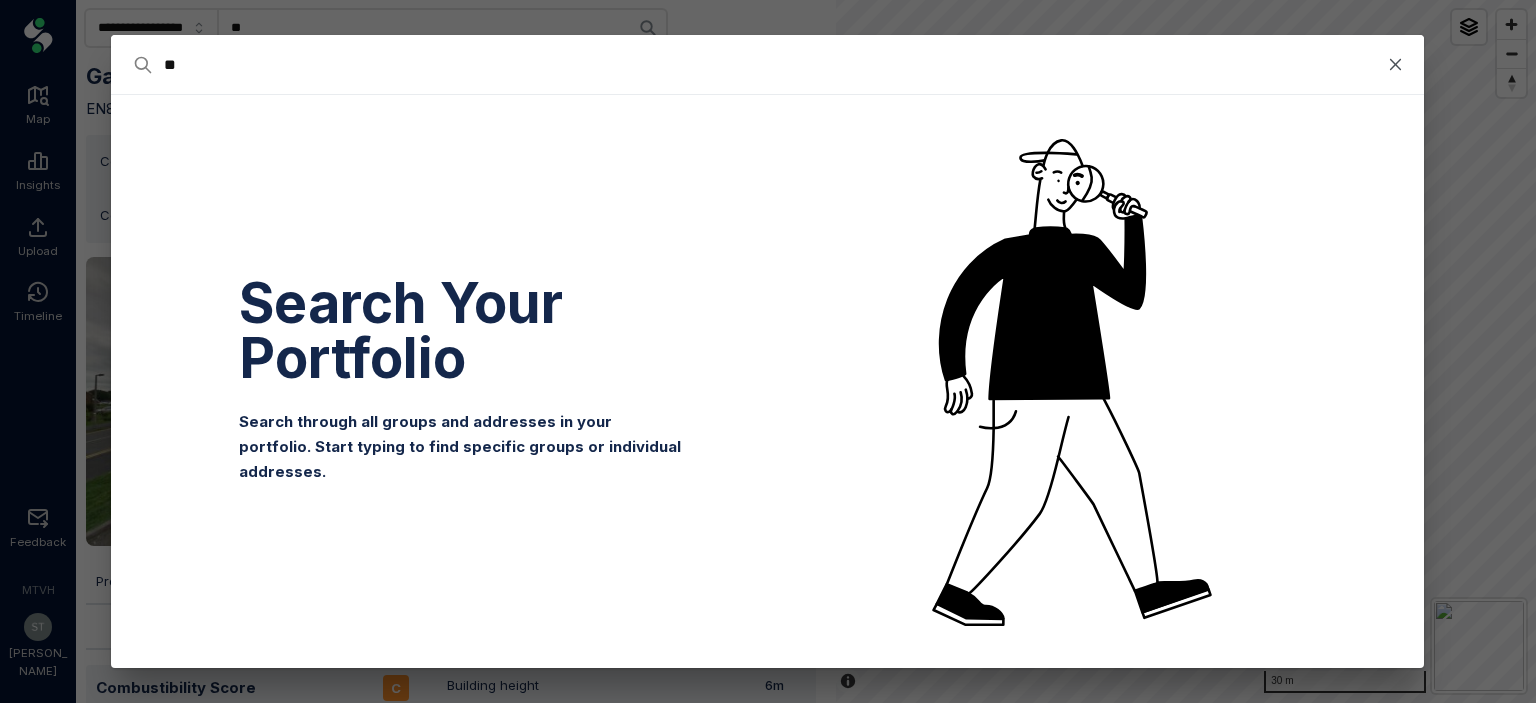 type on "*" 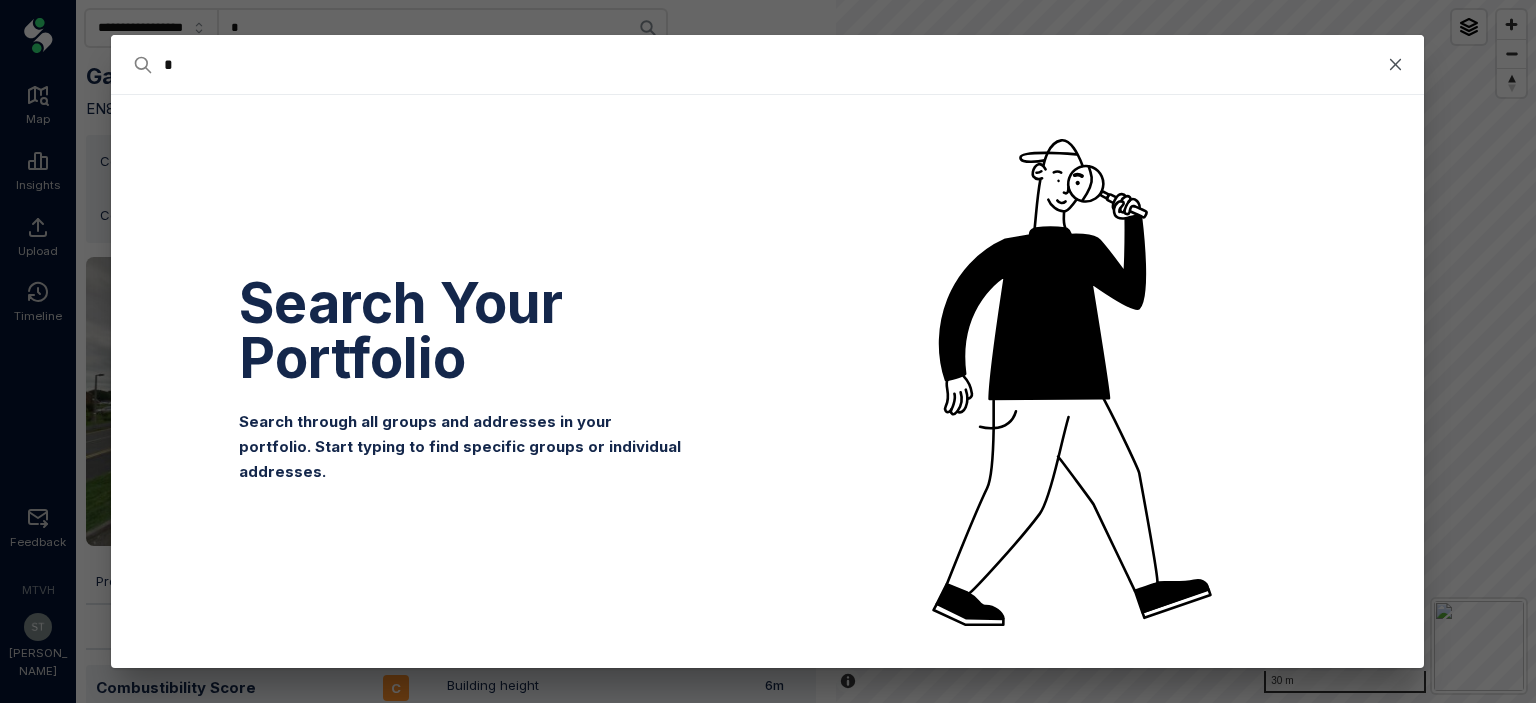 type 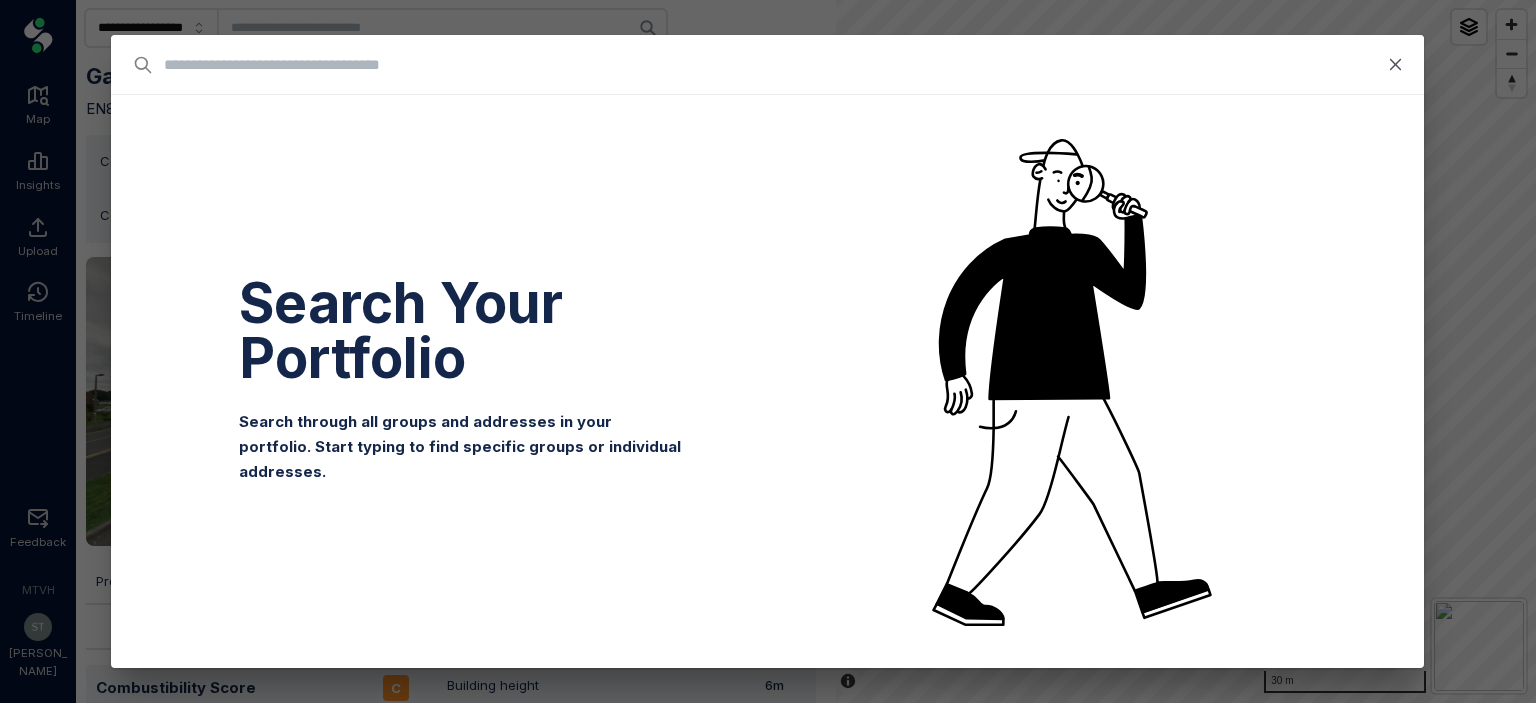 type on "*" 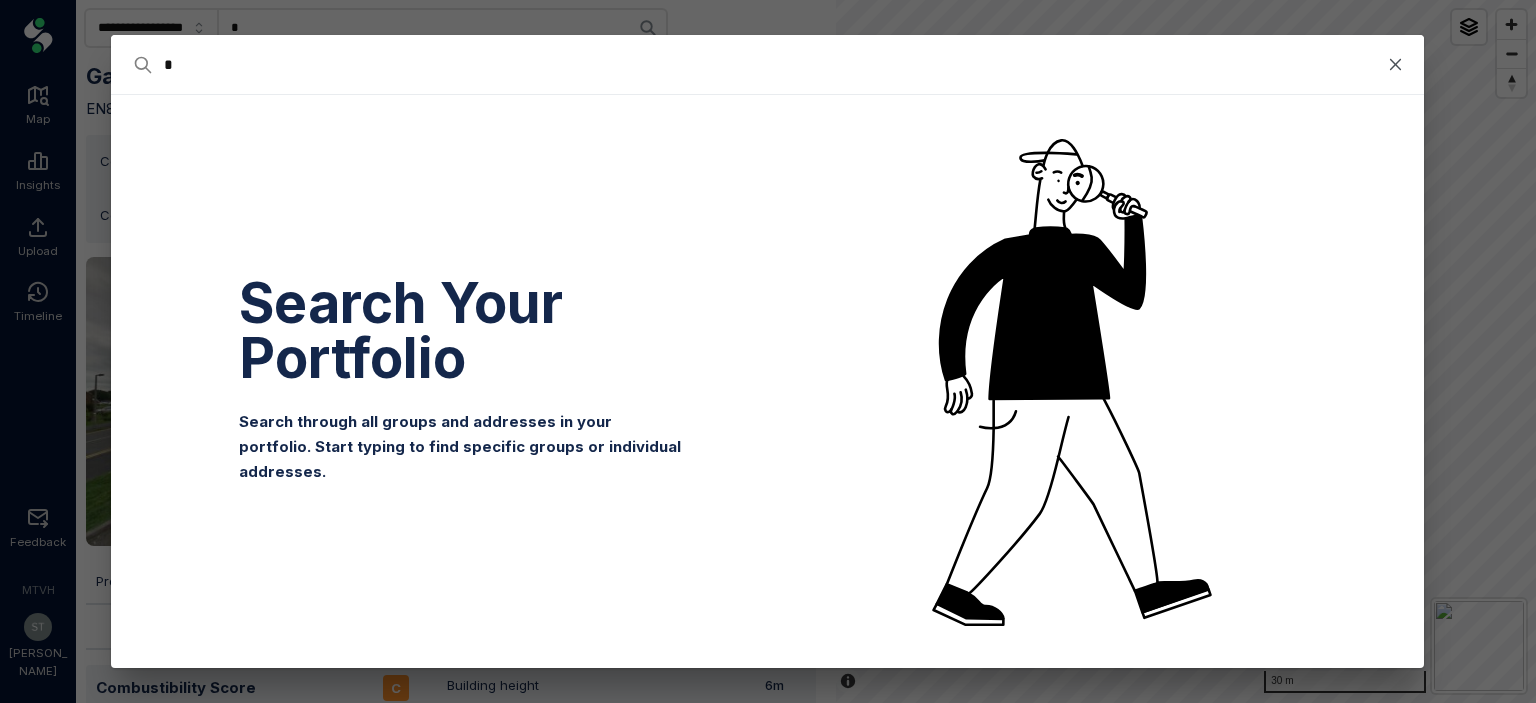 type on "**" 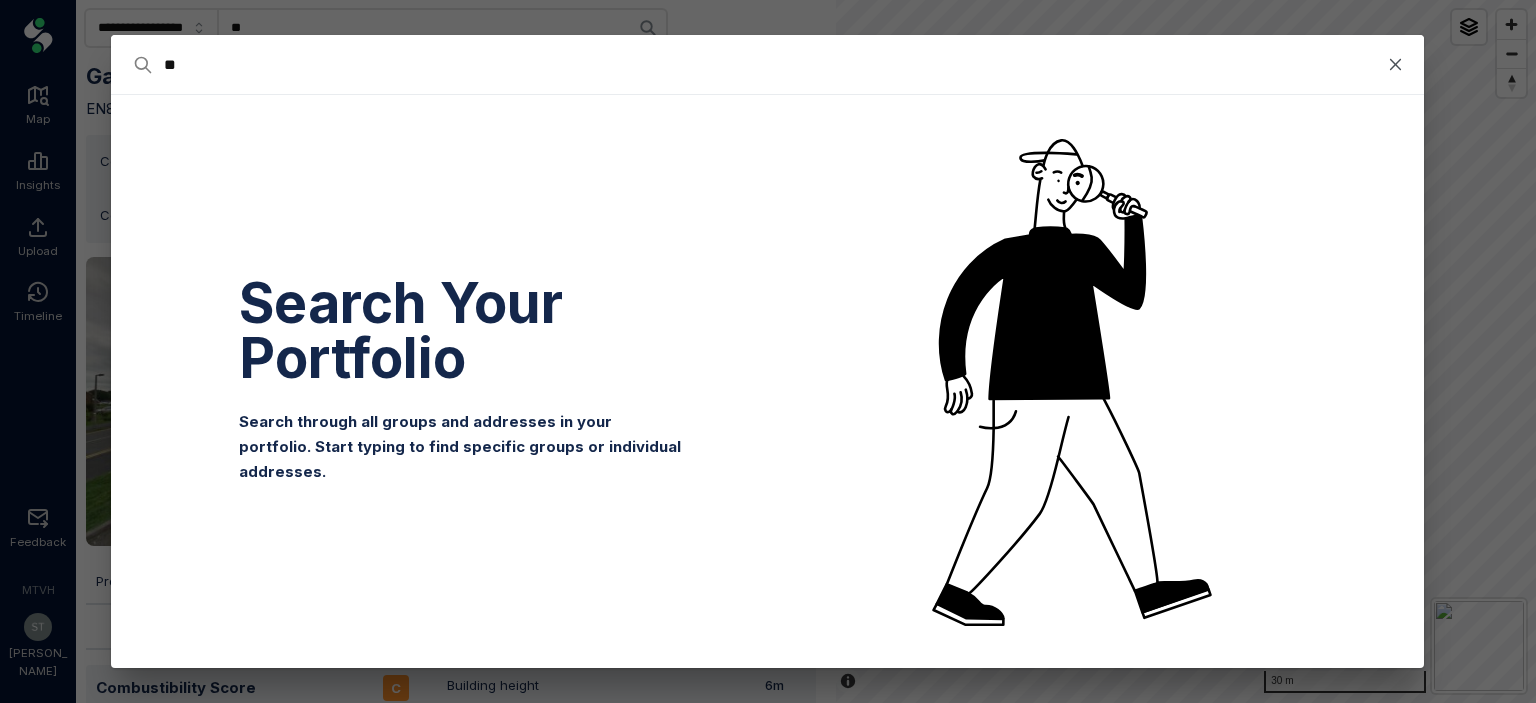 type on "***" 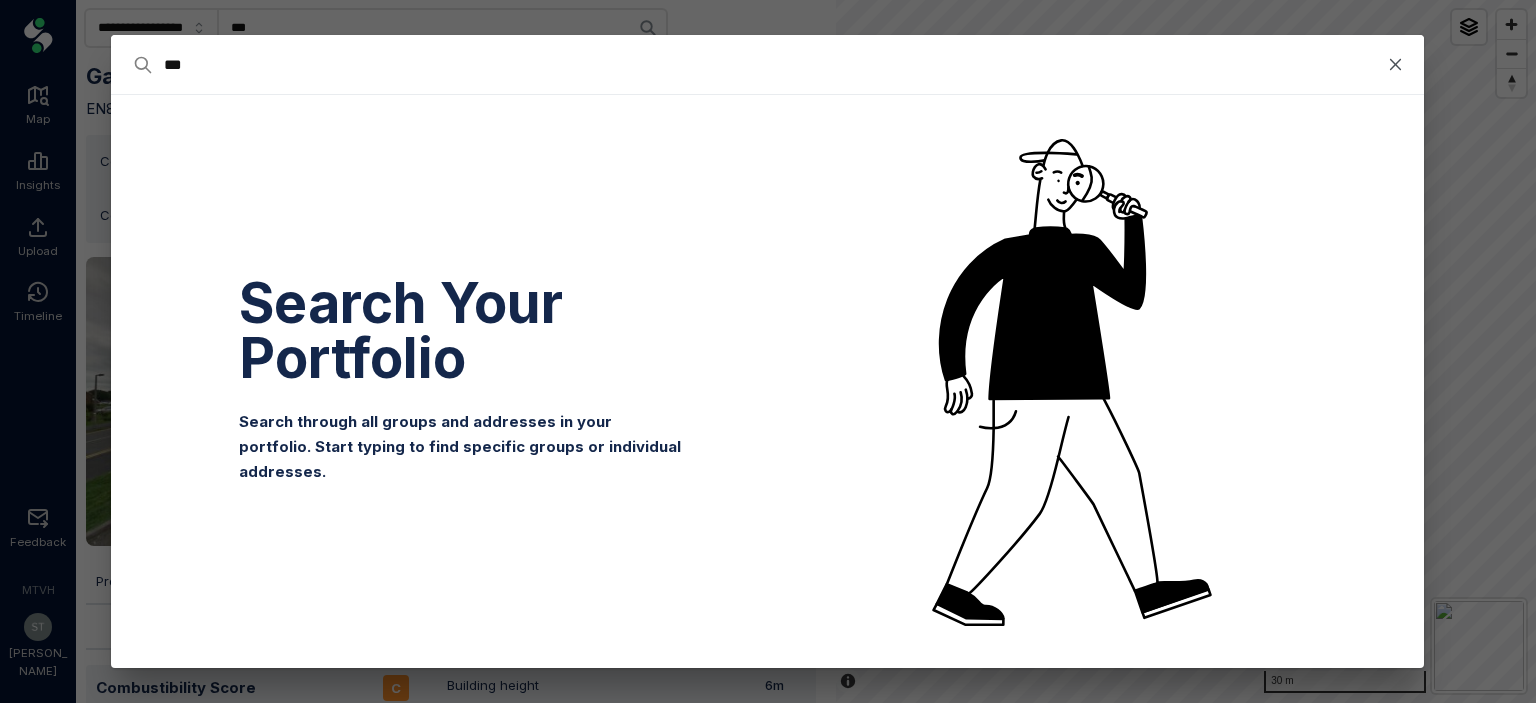 type on "****" 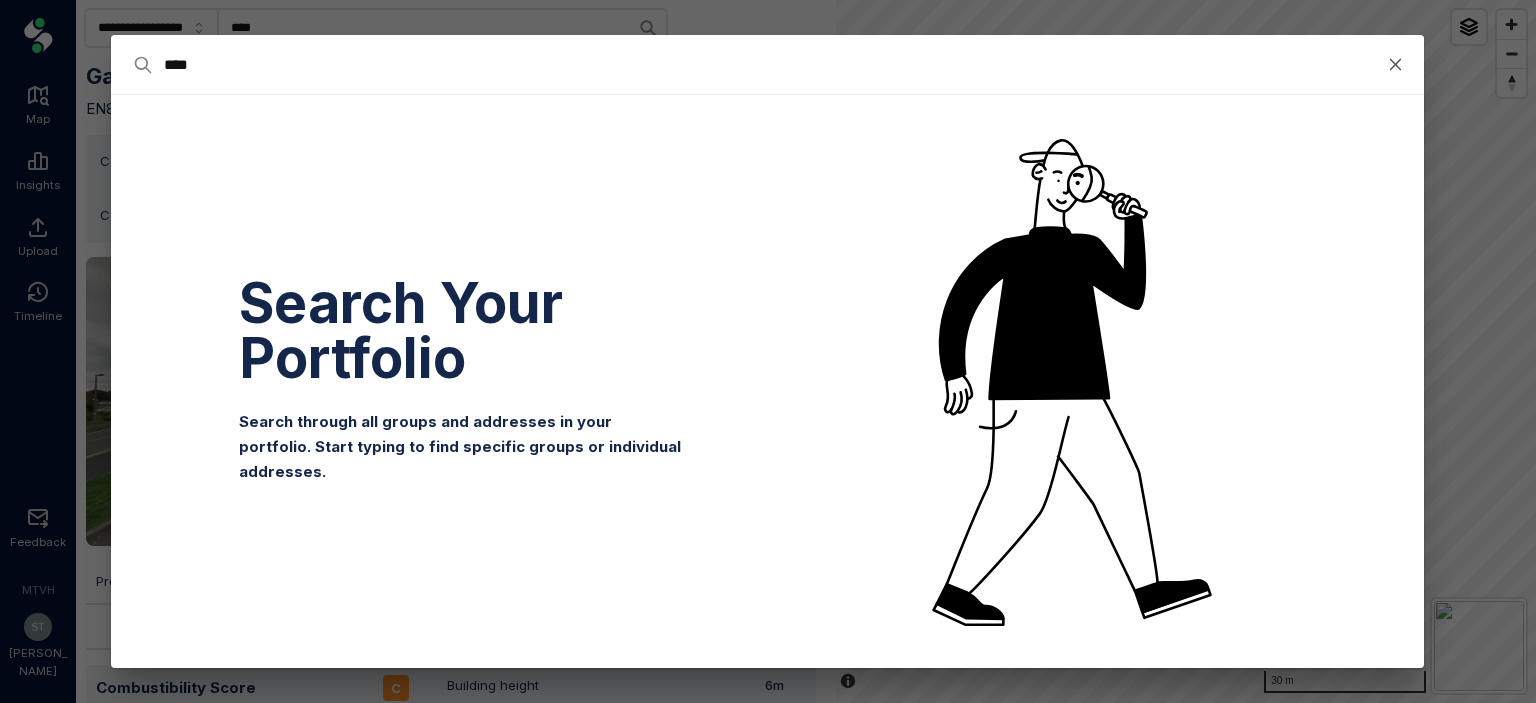 type on "*****" 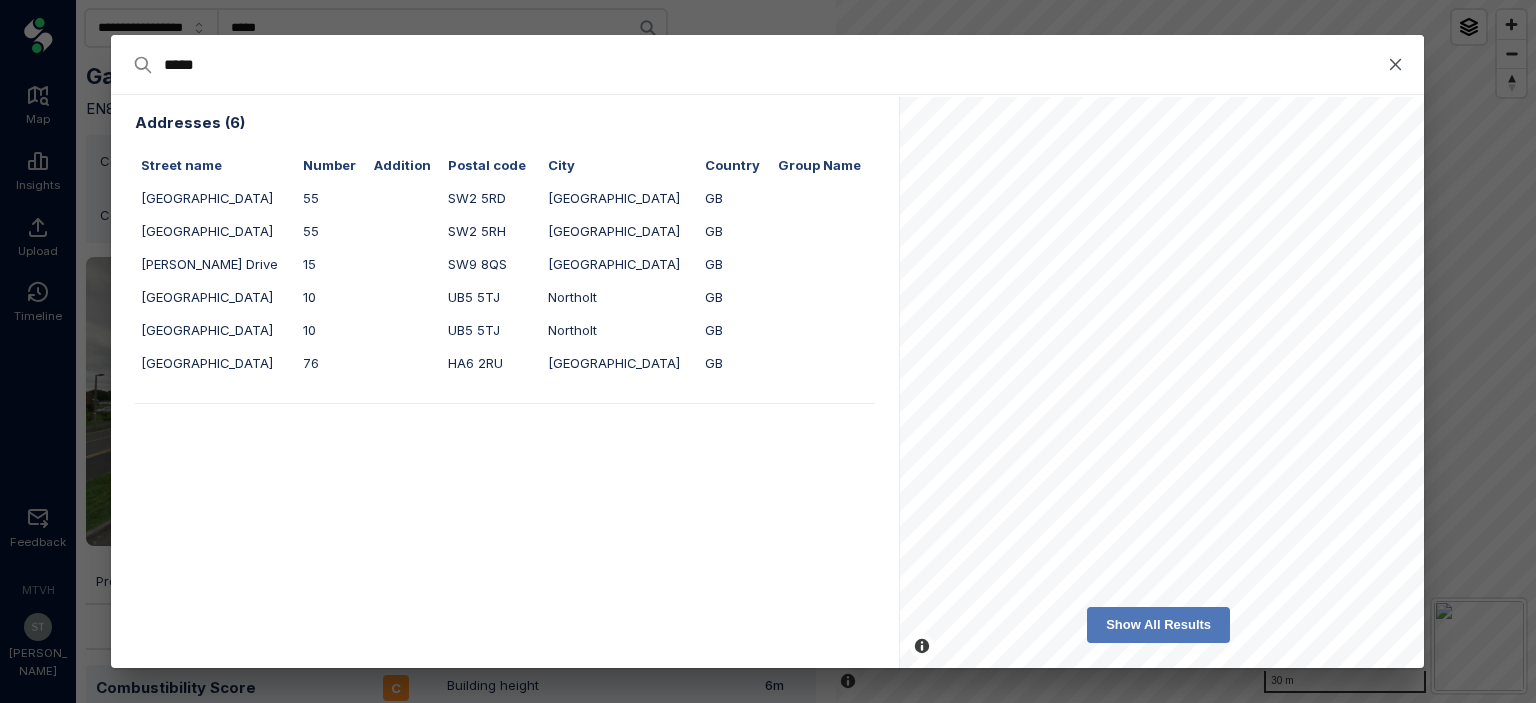 type on "****" 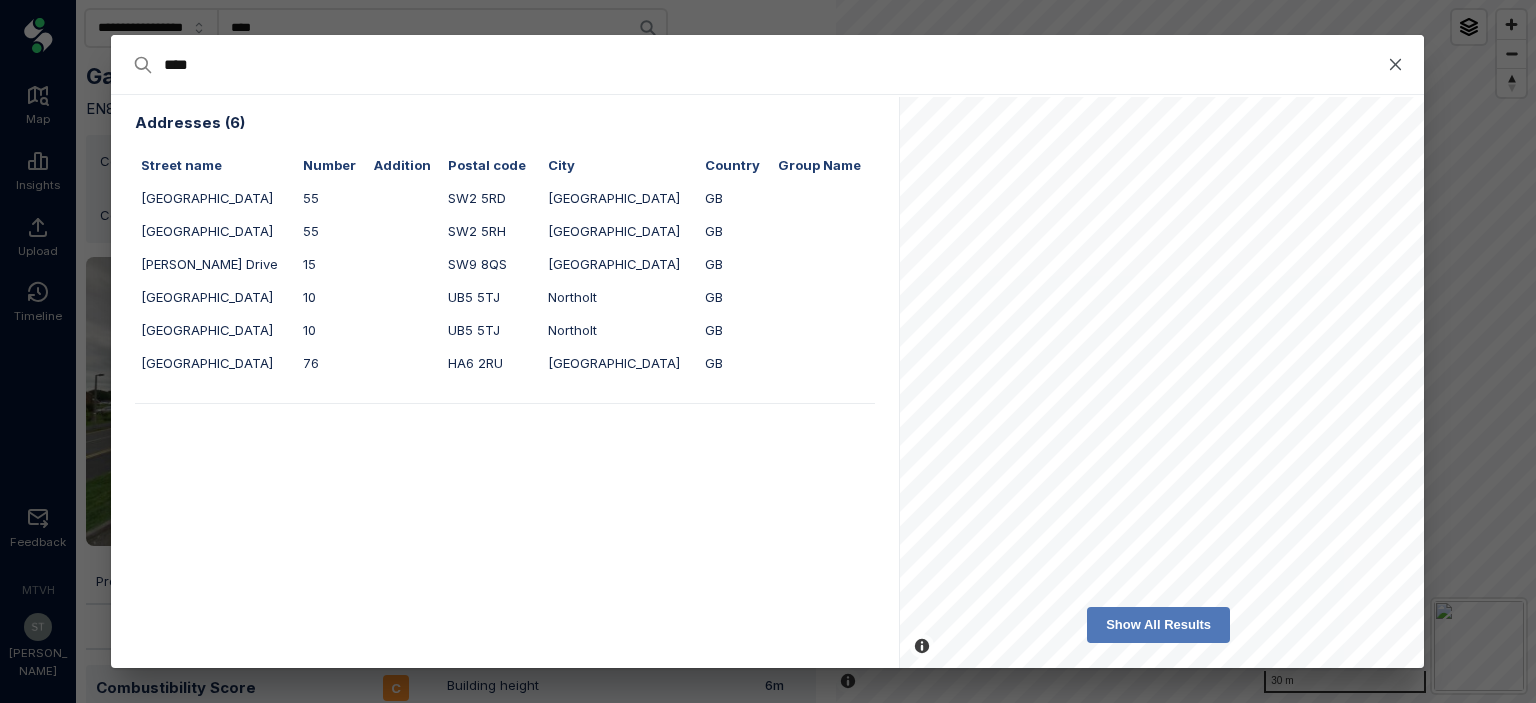type on "***" 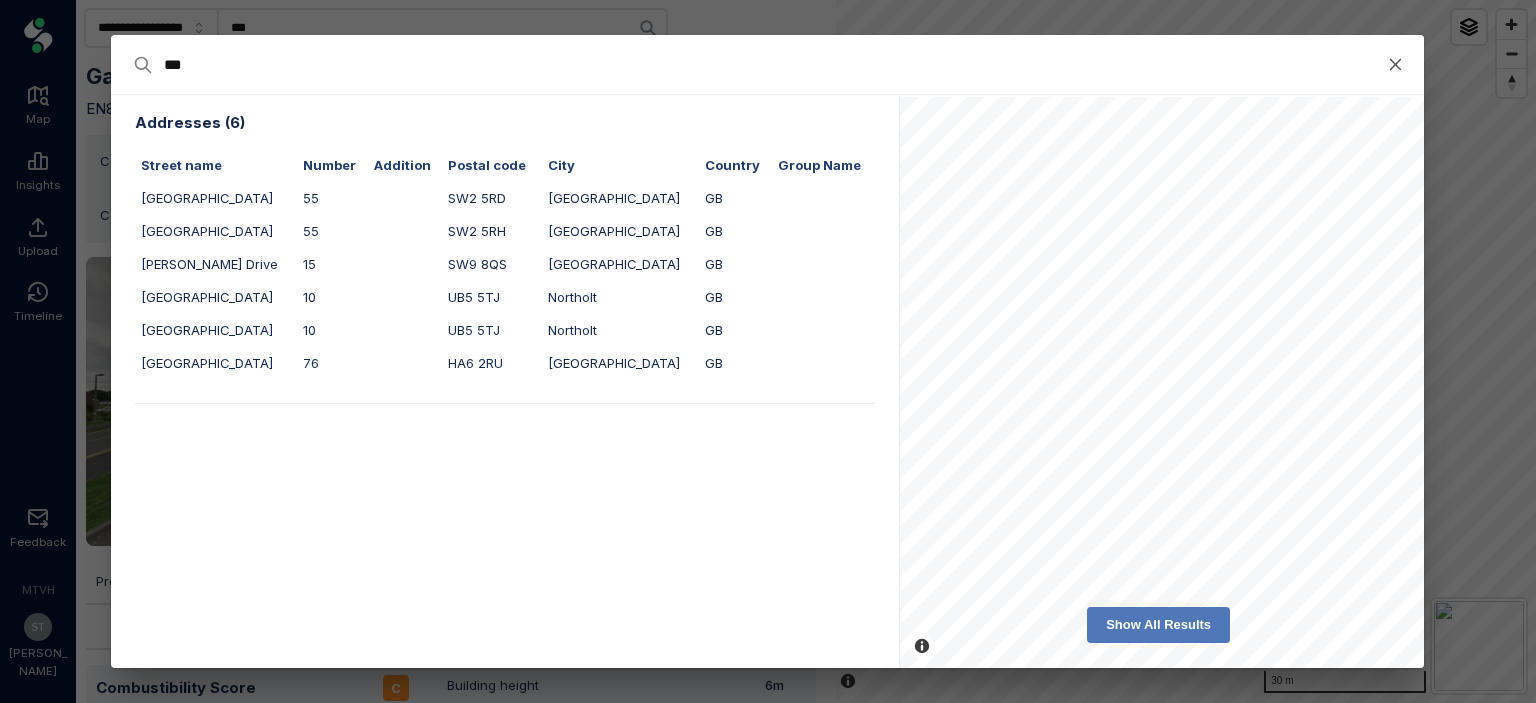 type on "**" 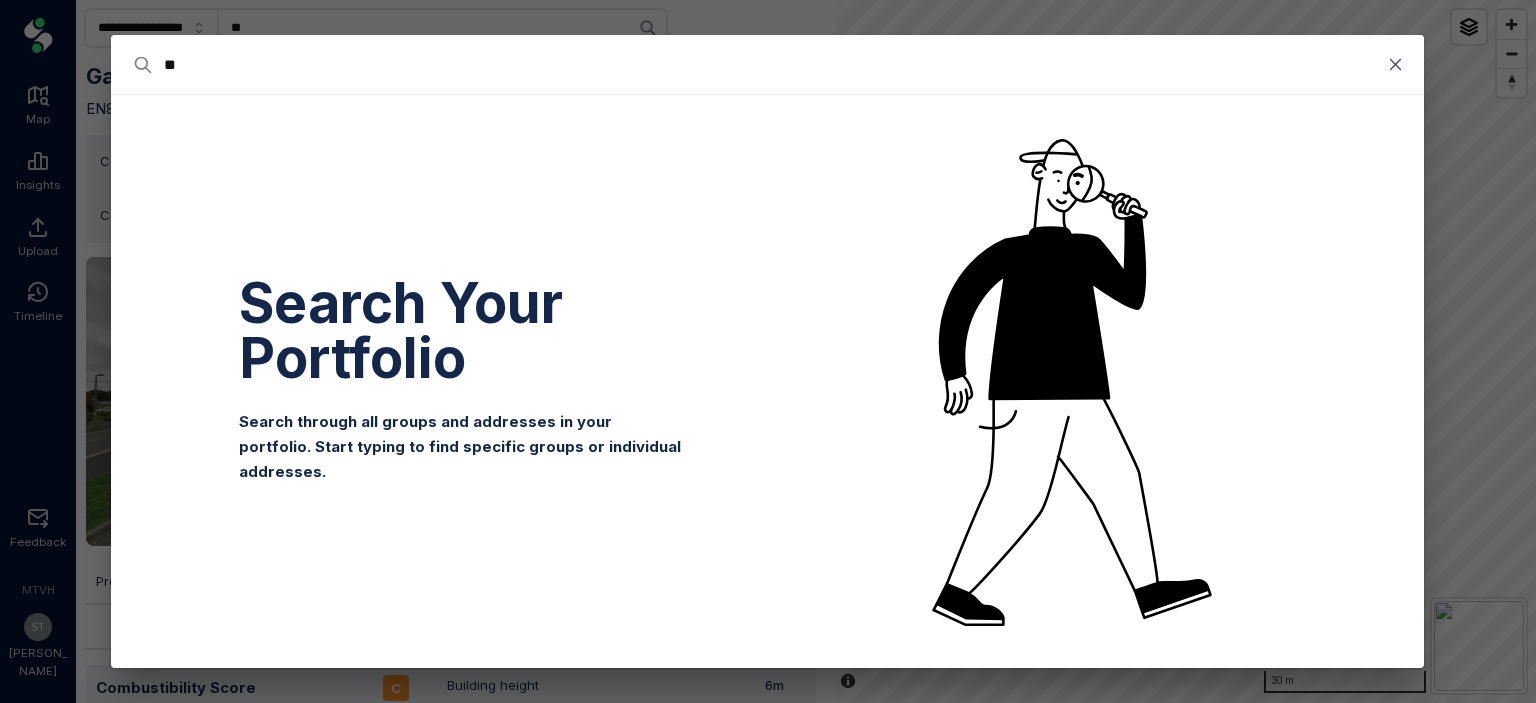type on "*" 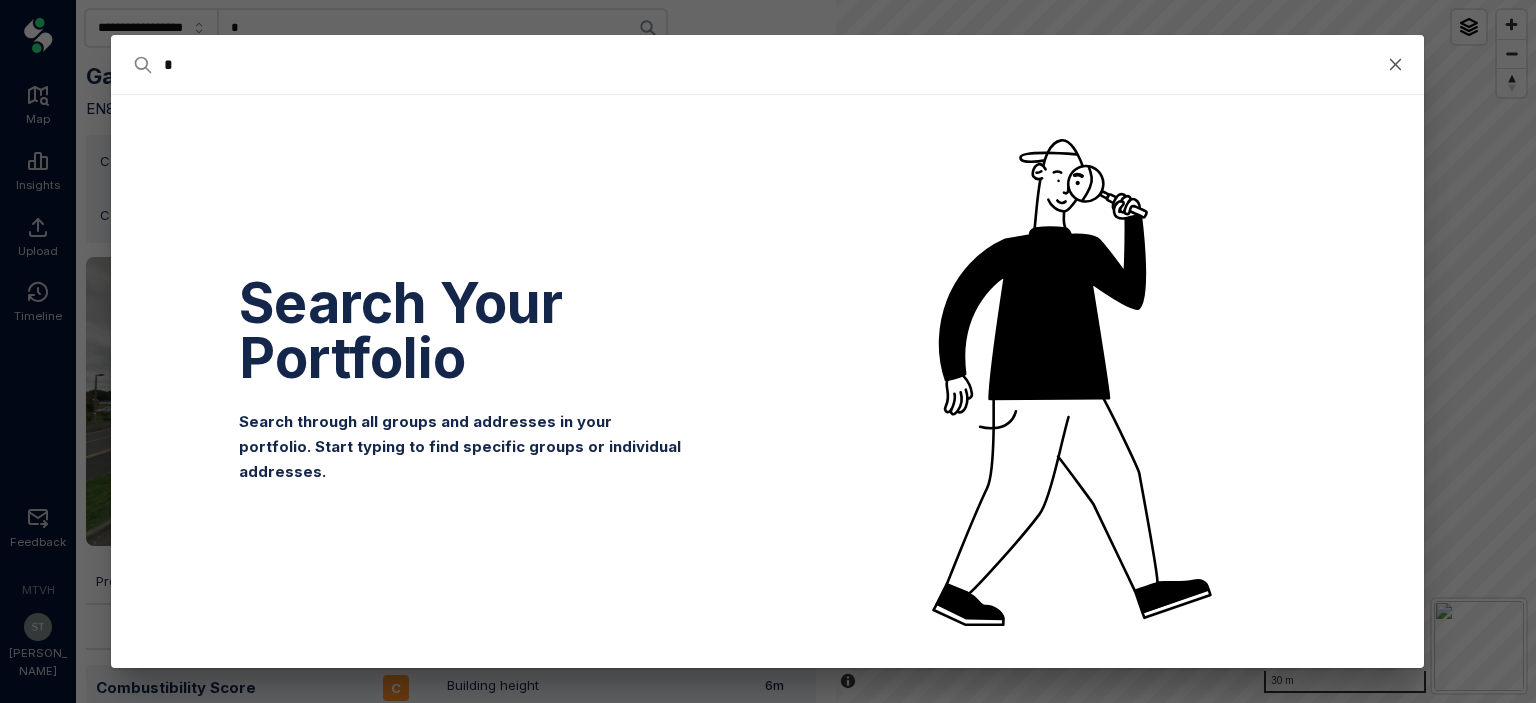 type 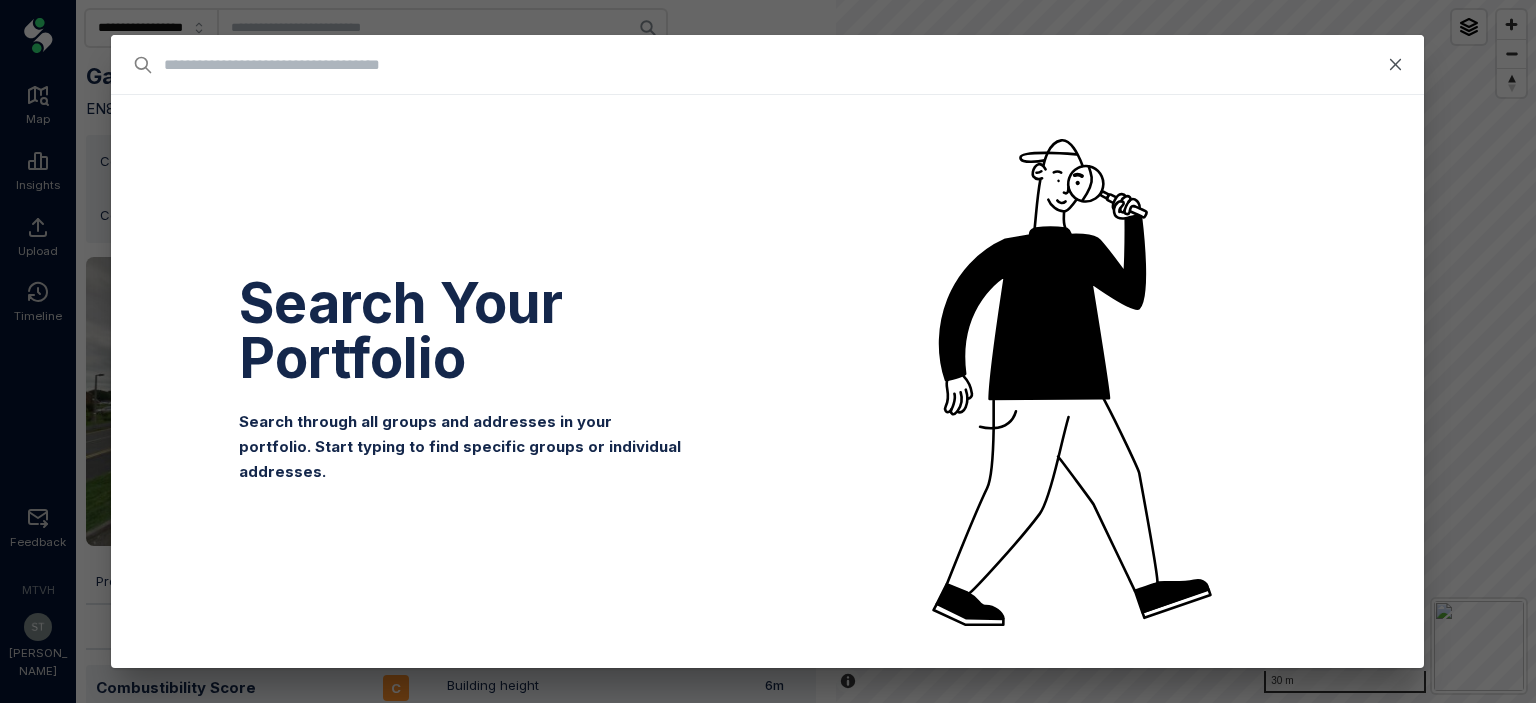 type on "*" 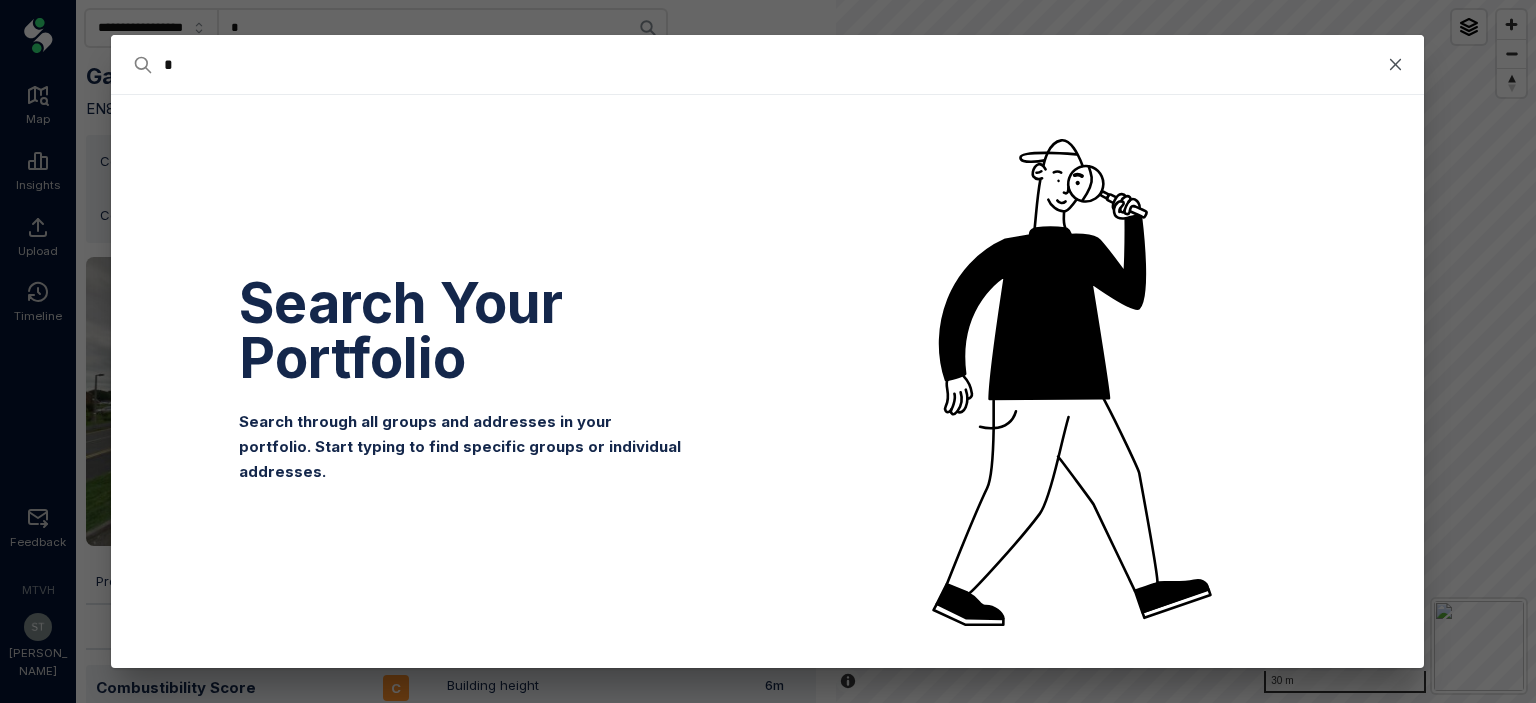 type on "**" 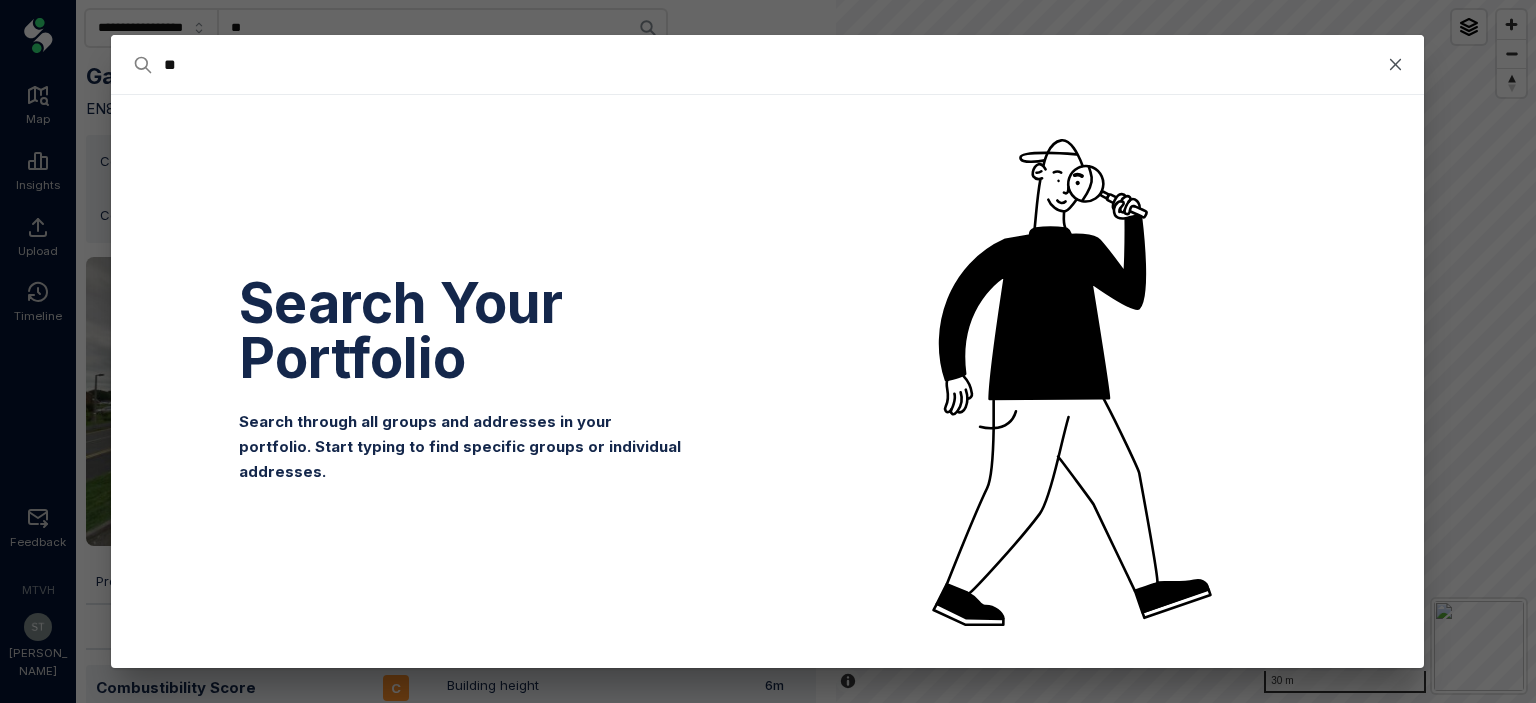 type on "***" 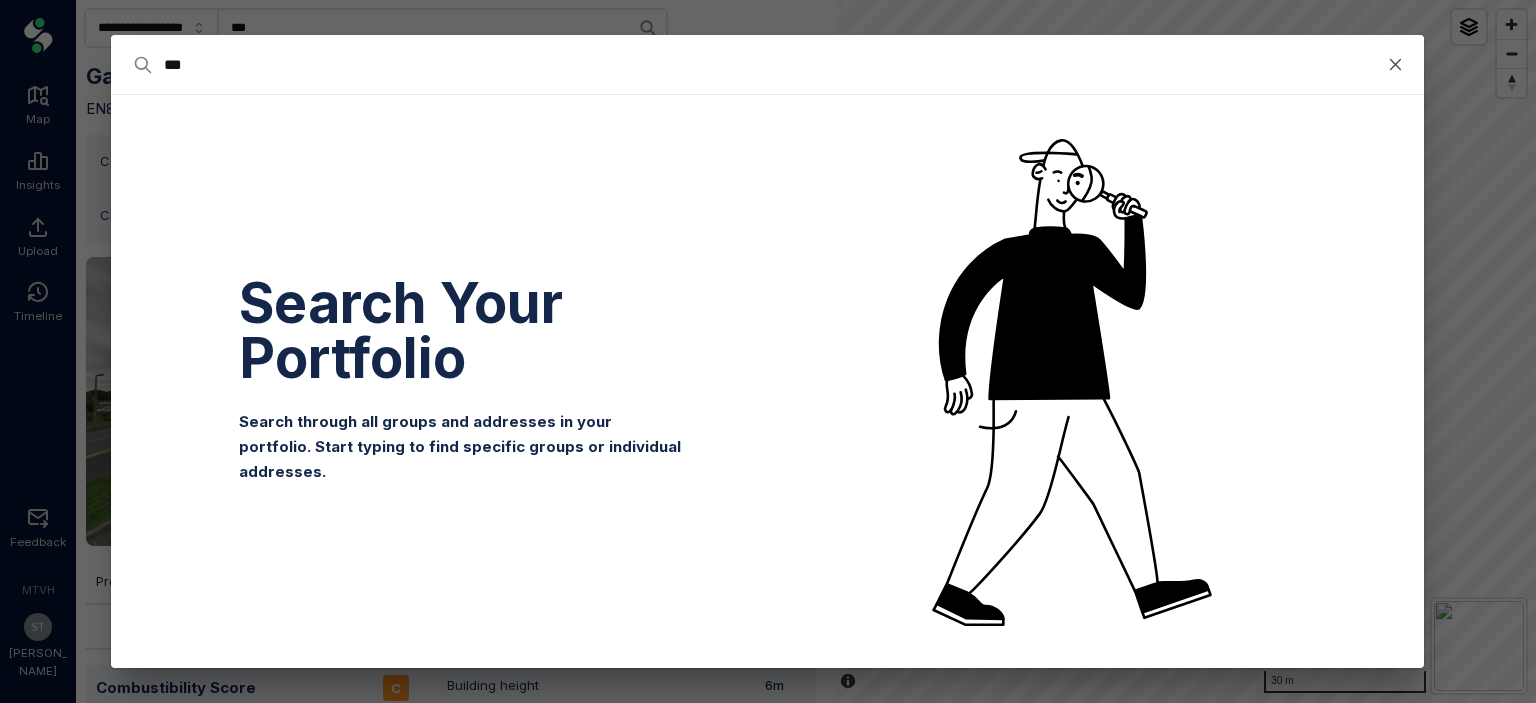 type on "****" 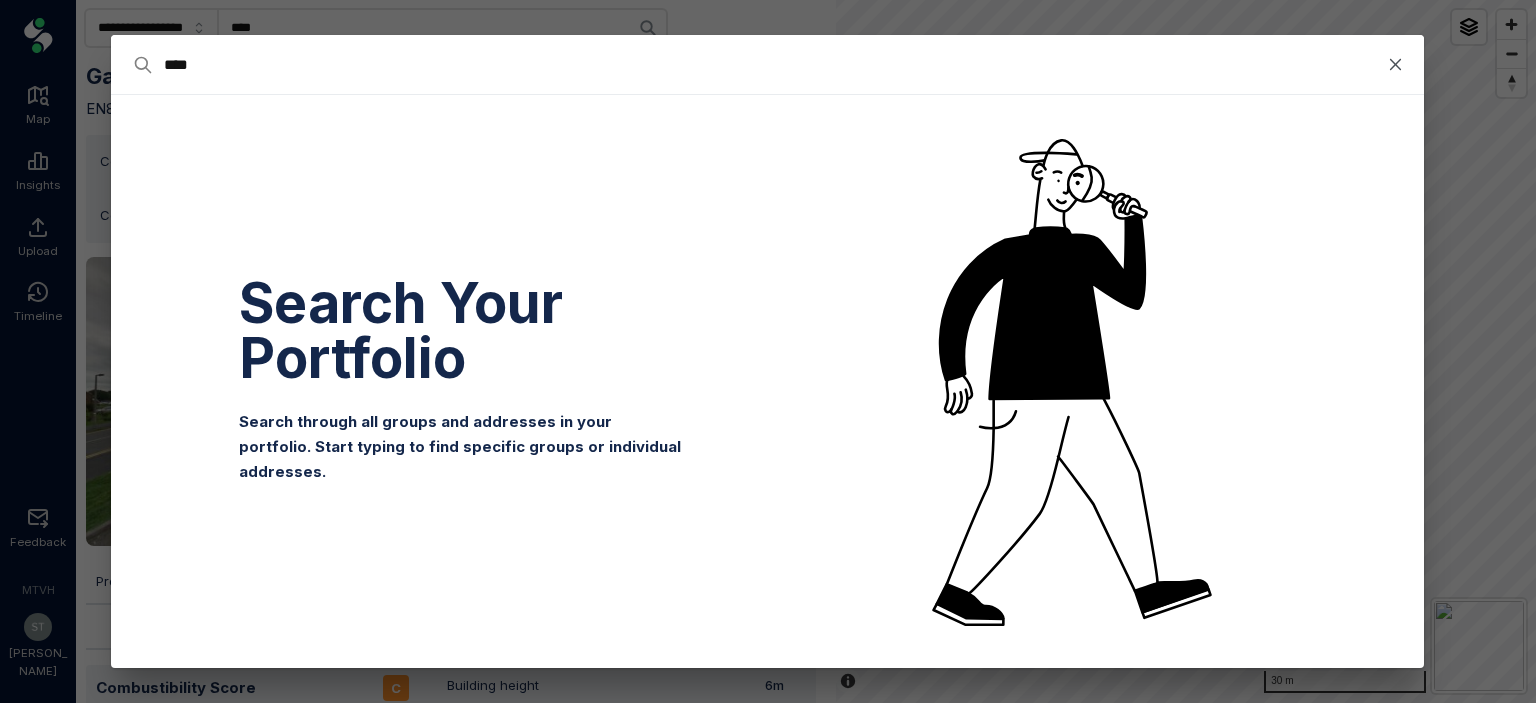 type on "****" 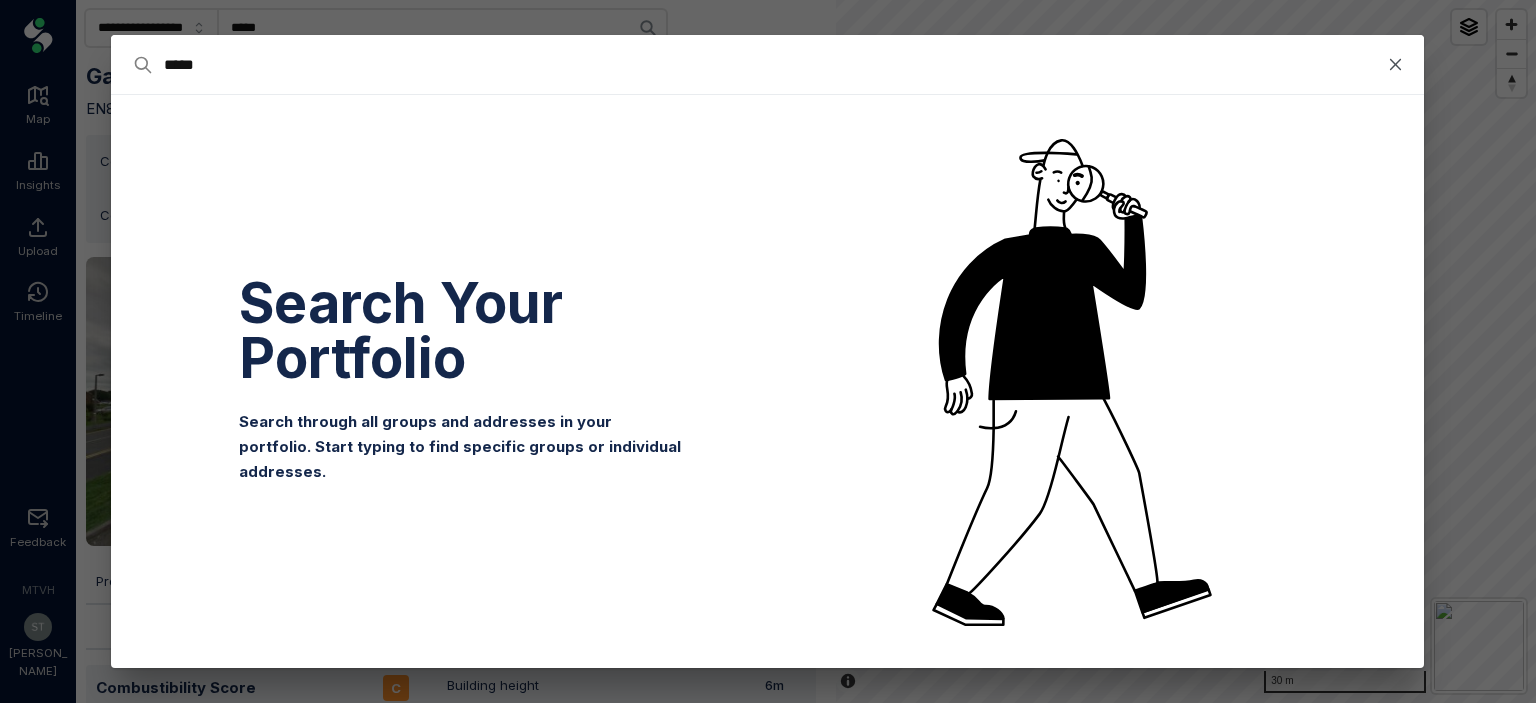 type on "******" 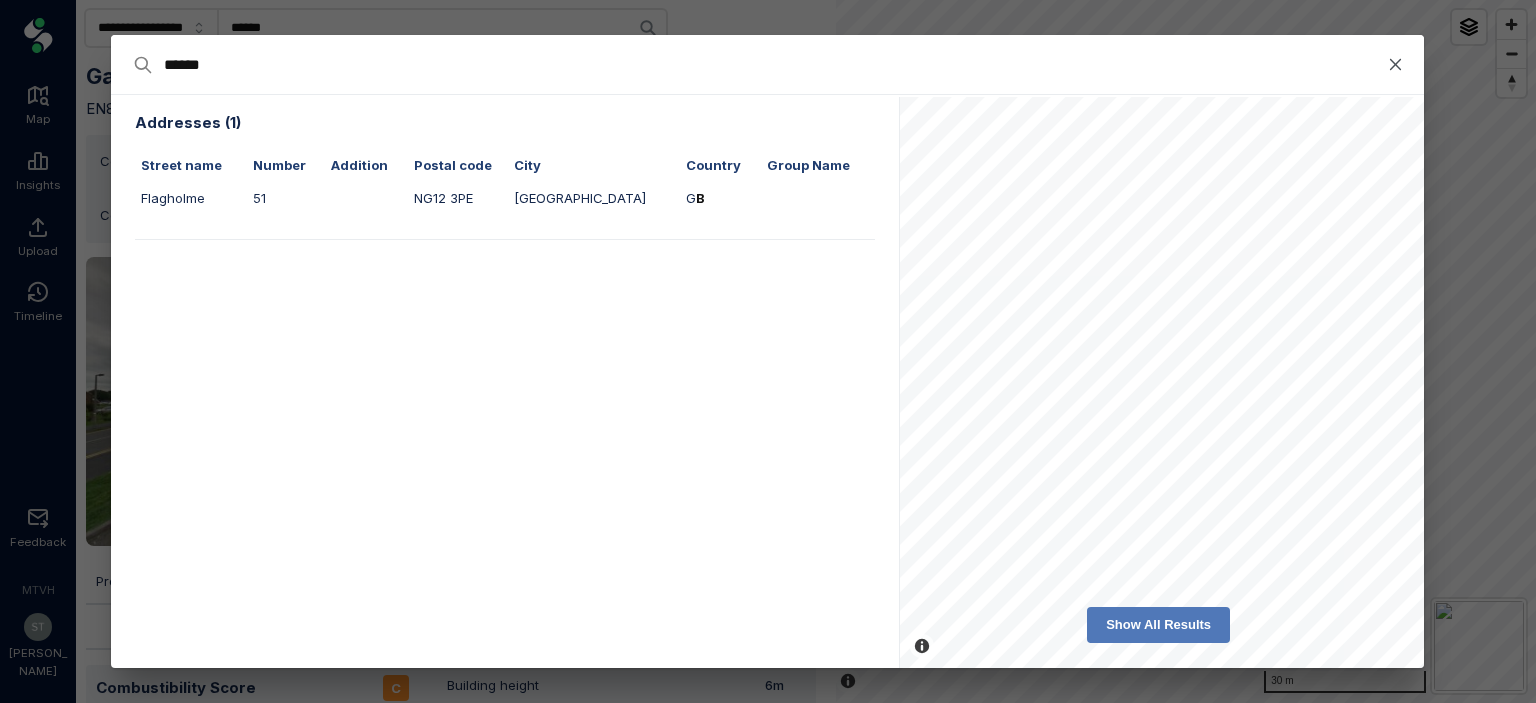 type on "****" 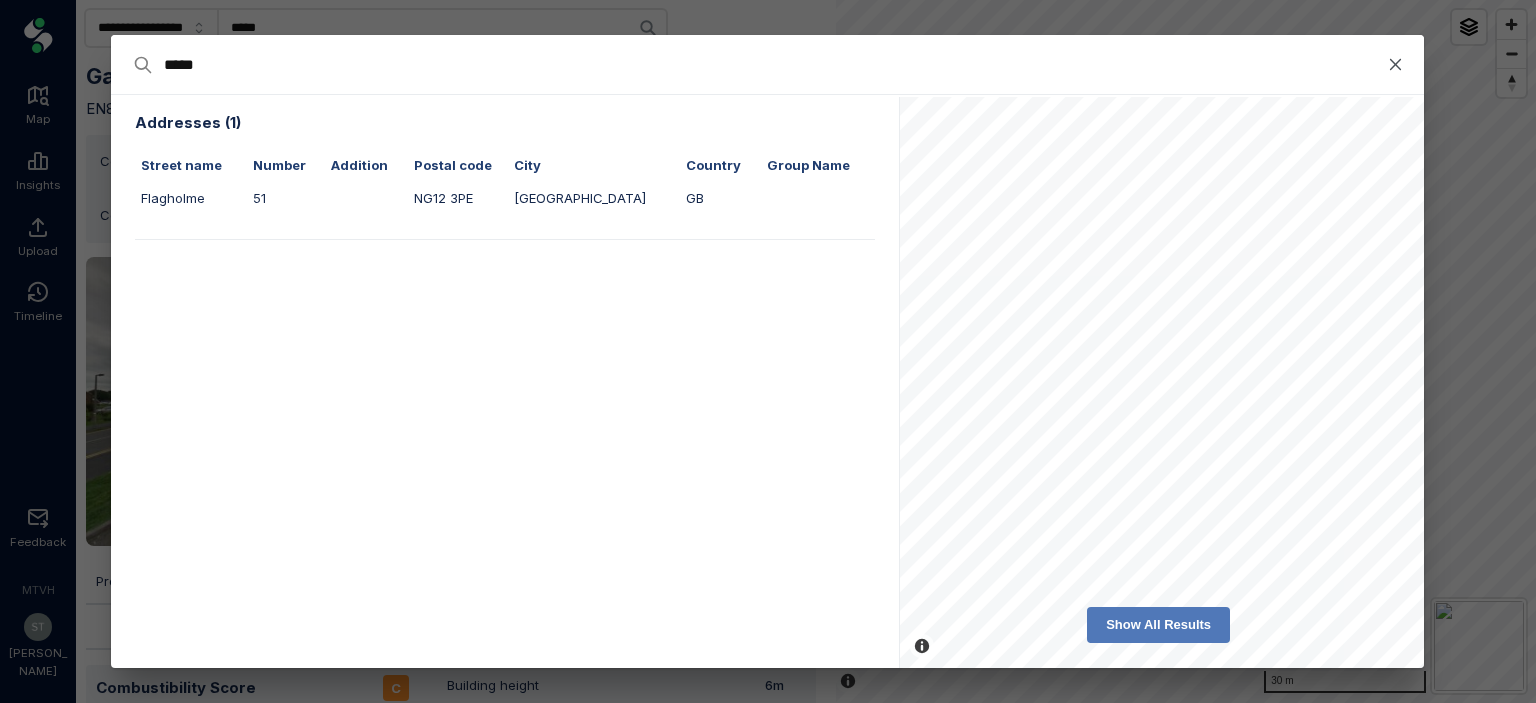 type on "****" 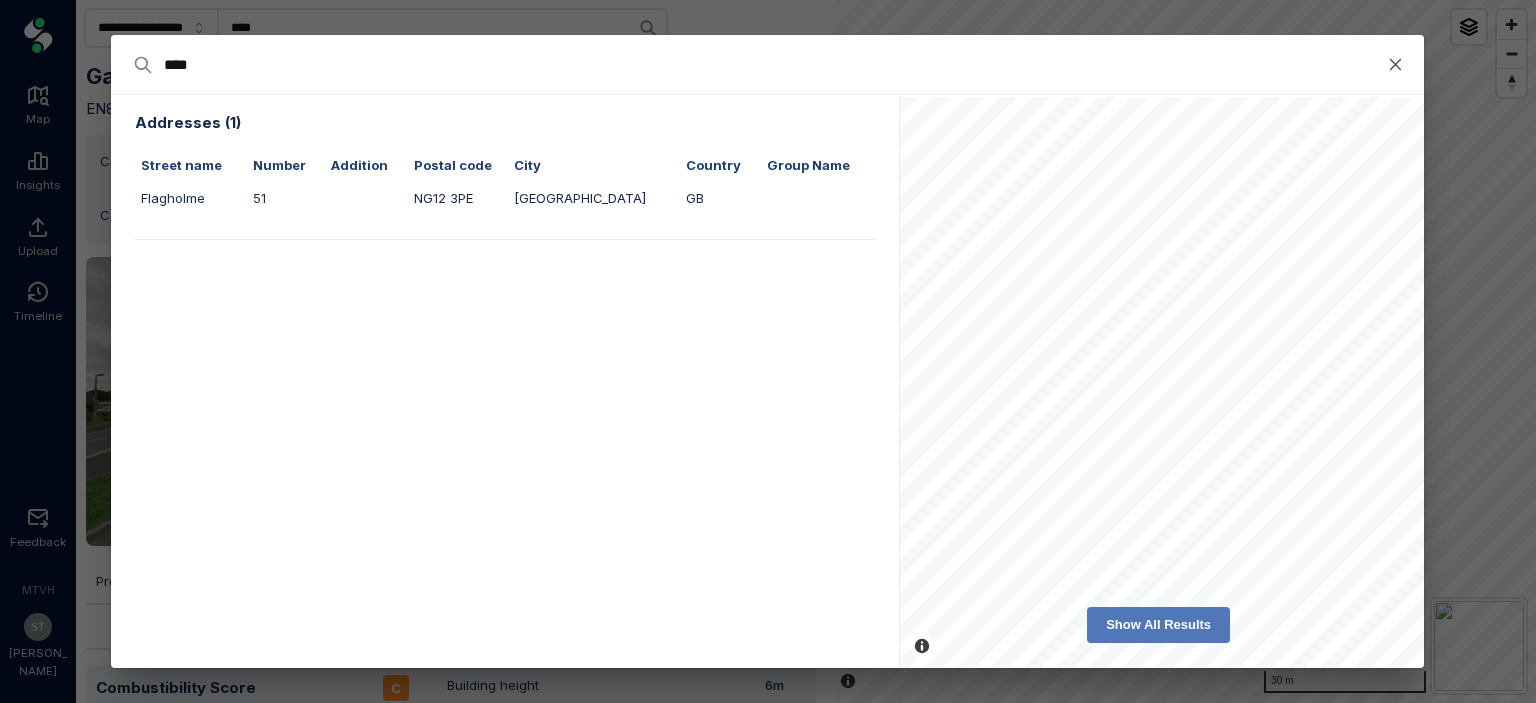 type on "***" 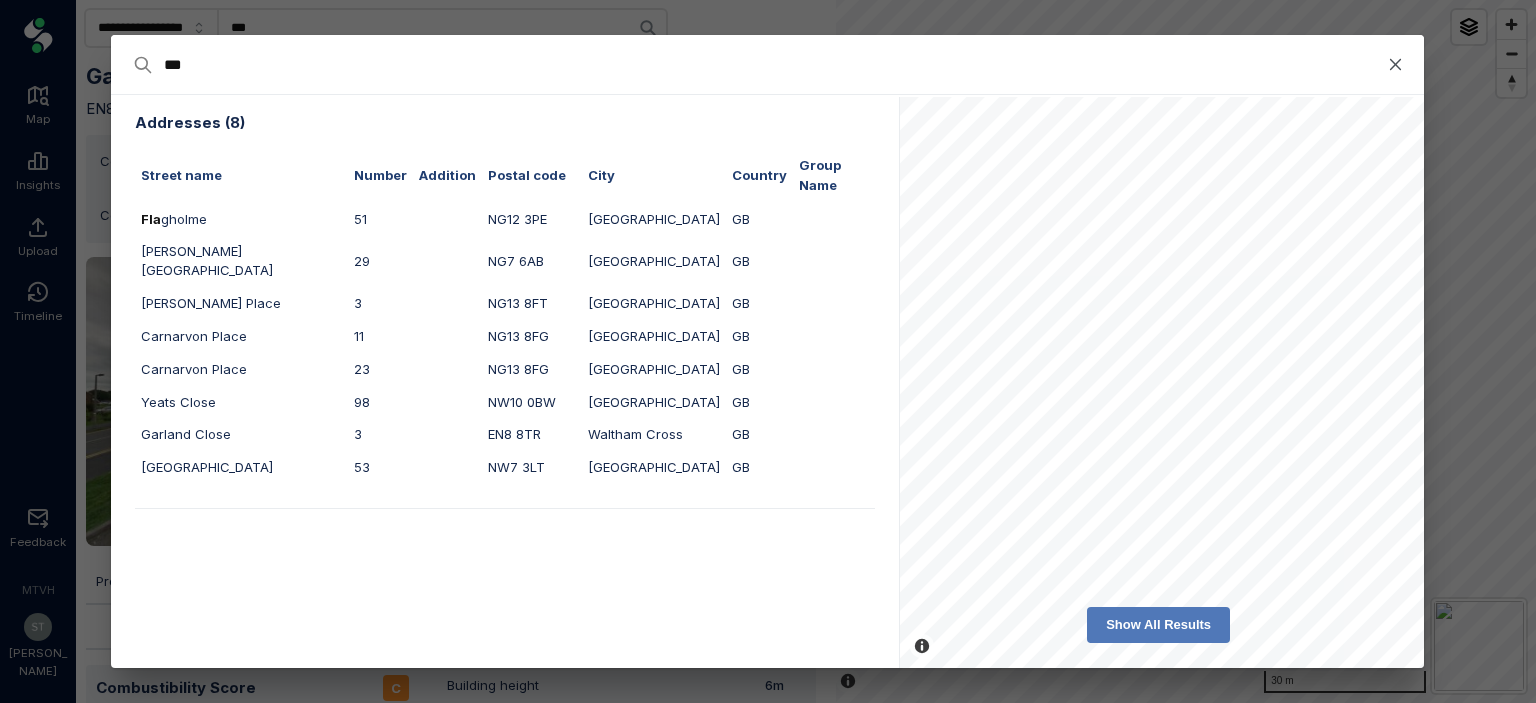 type on "**" 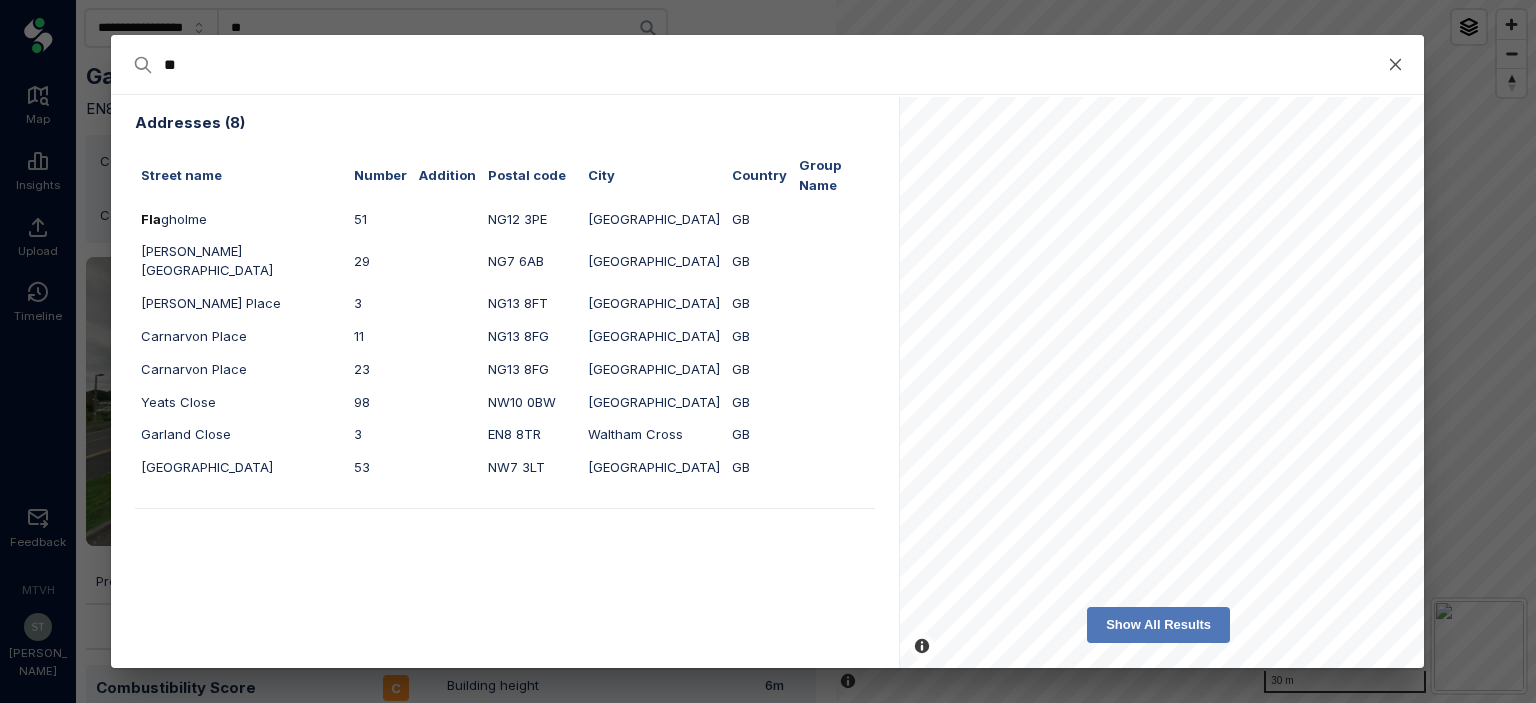 type on "*" 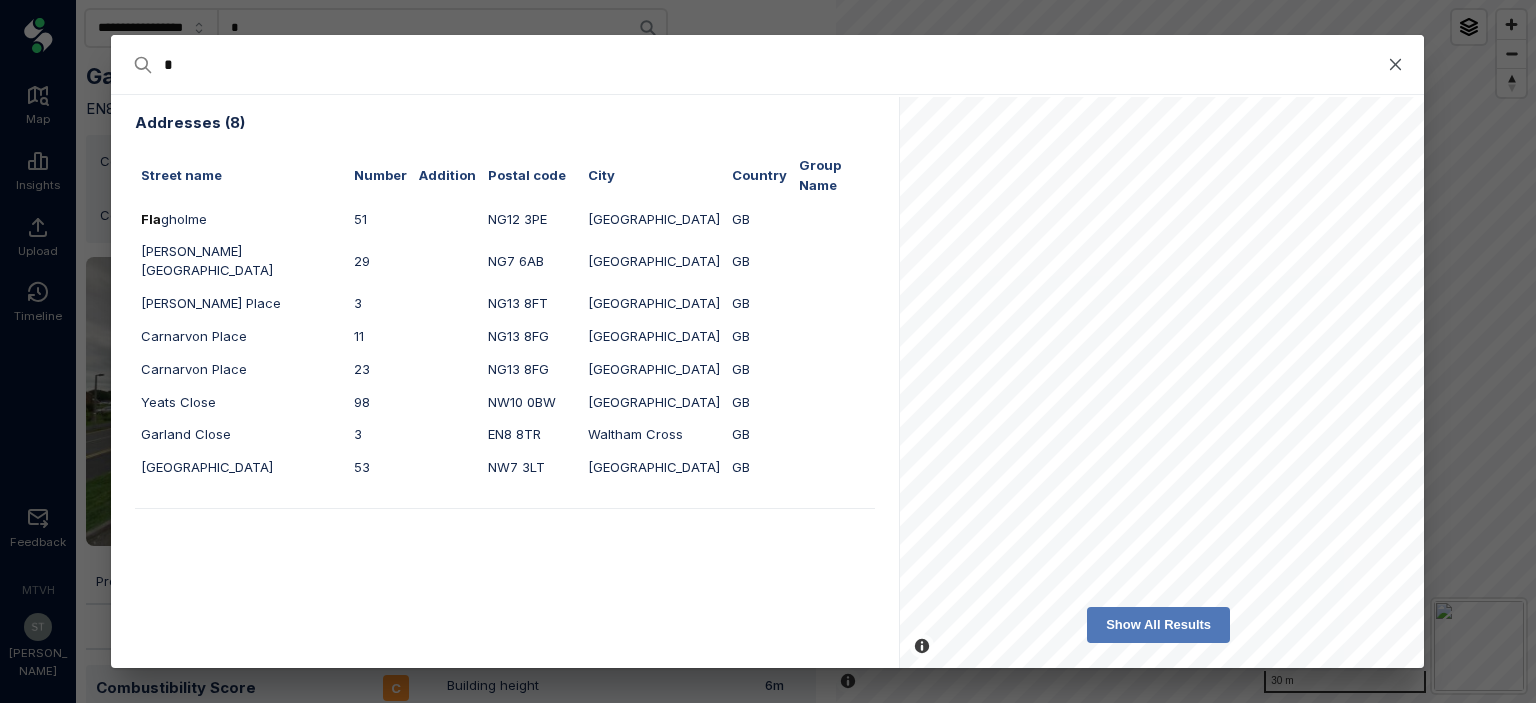 type 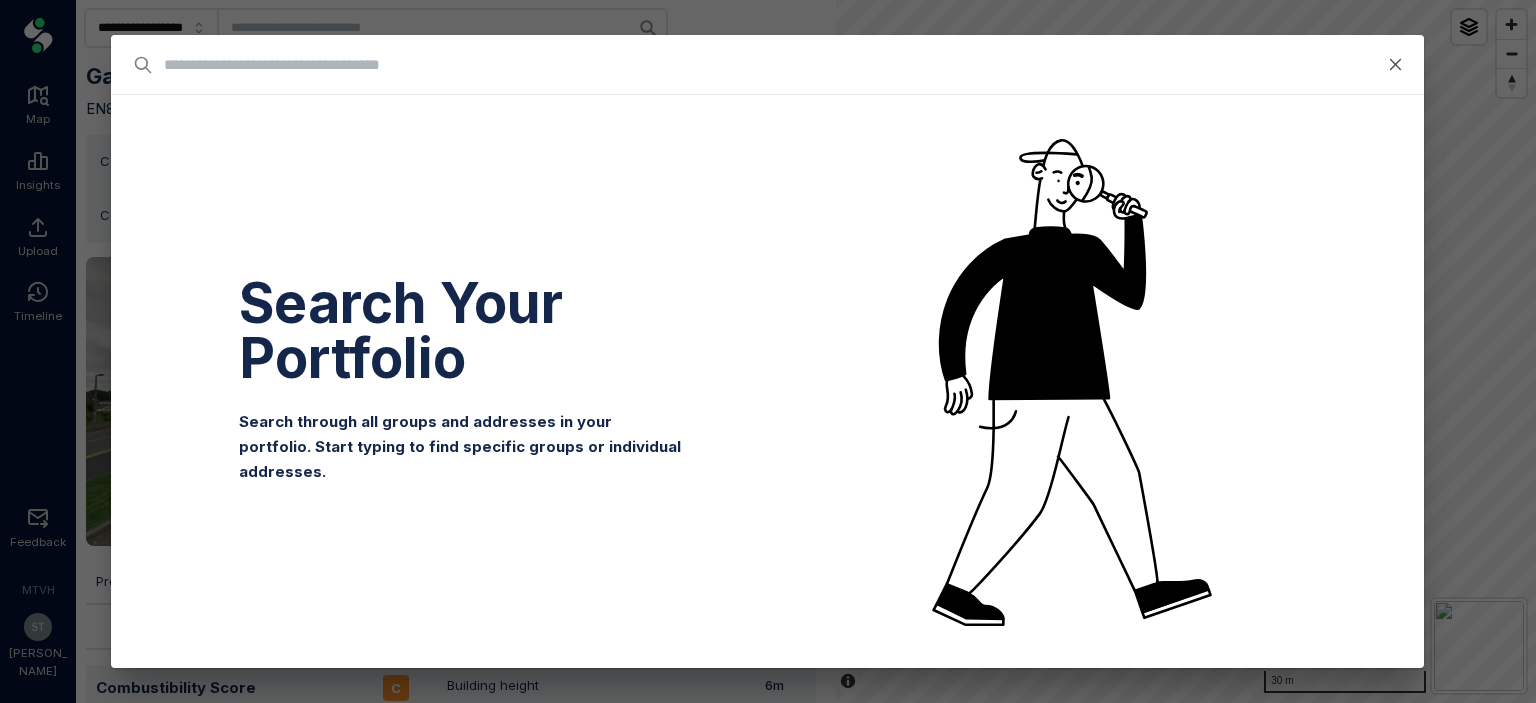 type on "*" 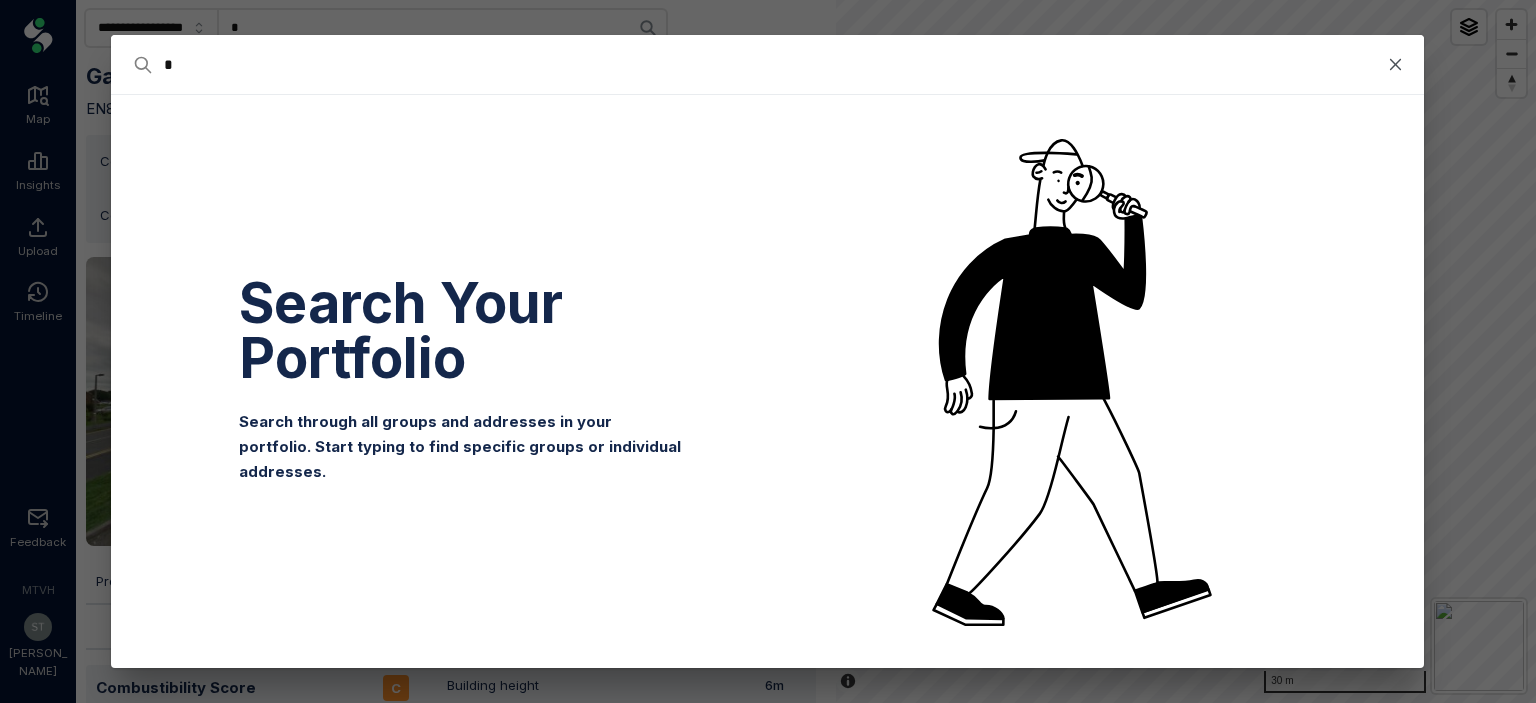 type on "**" 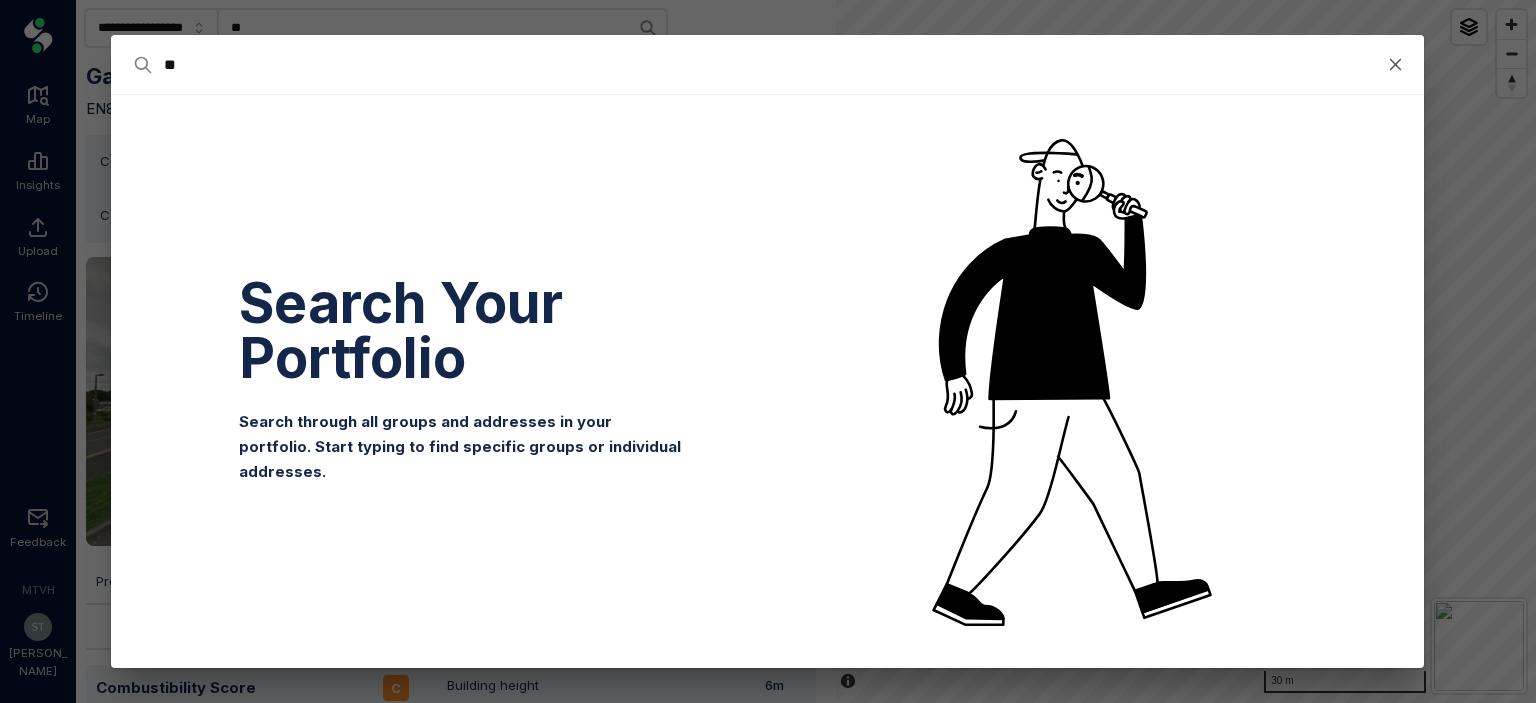 type on "***" 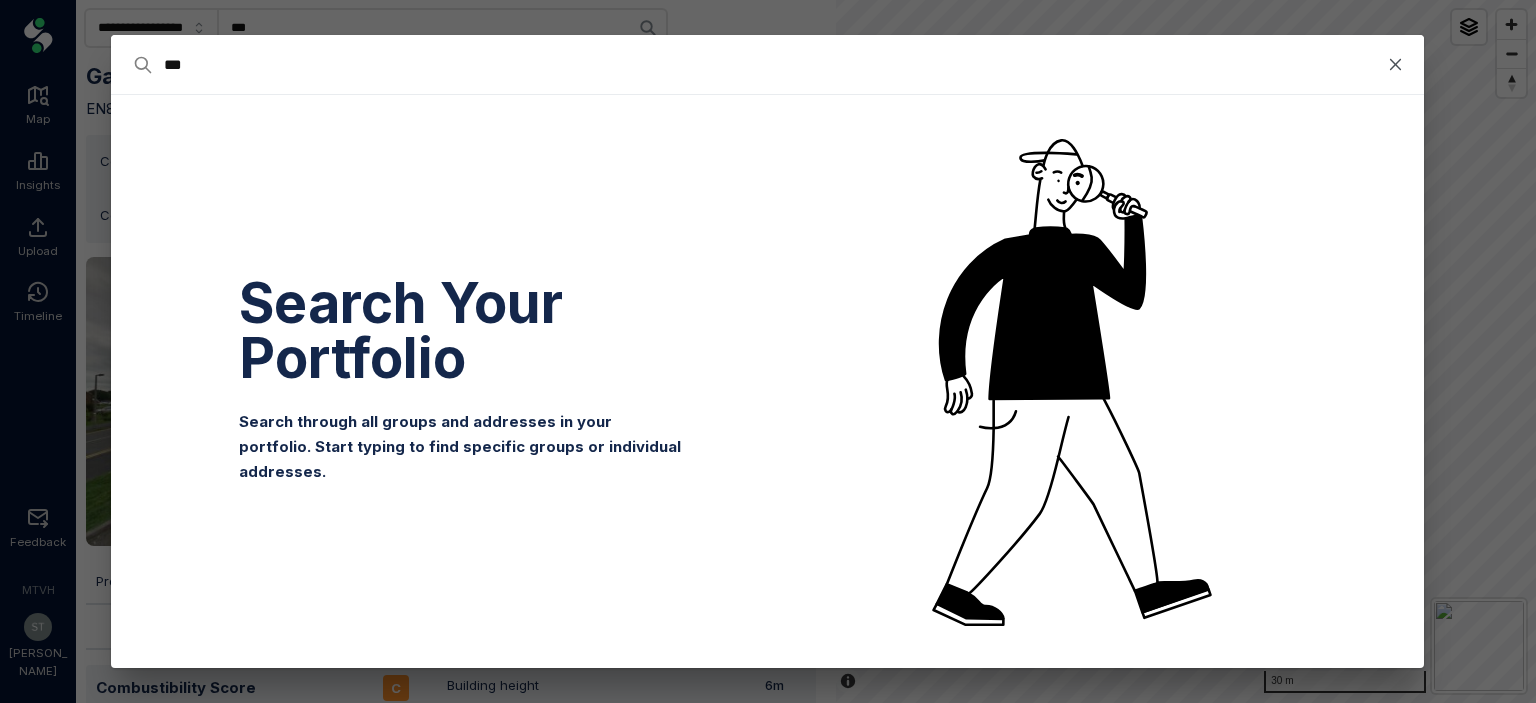 type on "****" 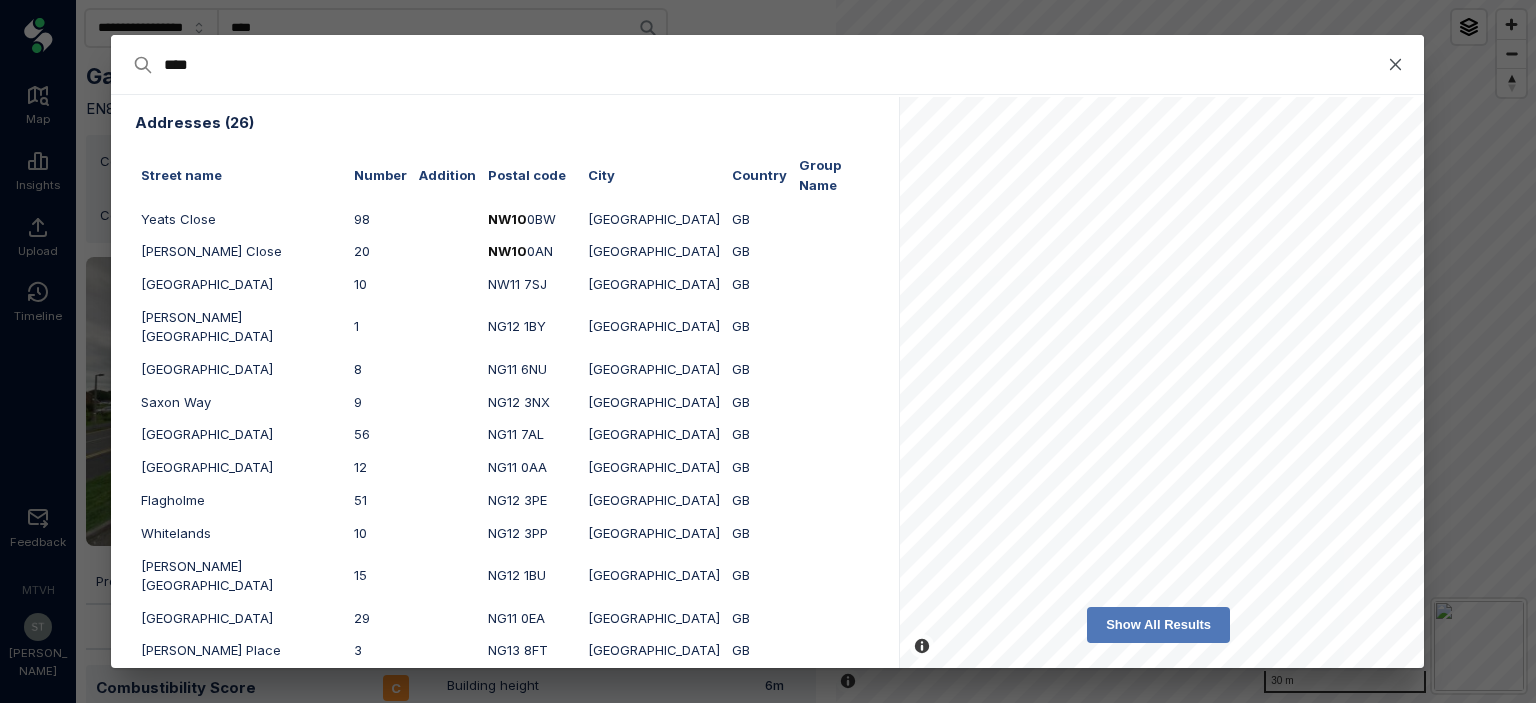 type on "****" 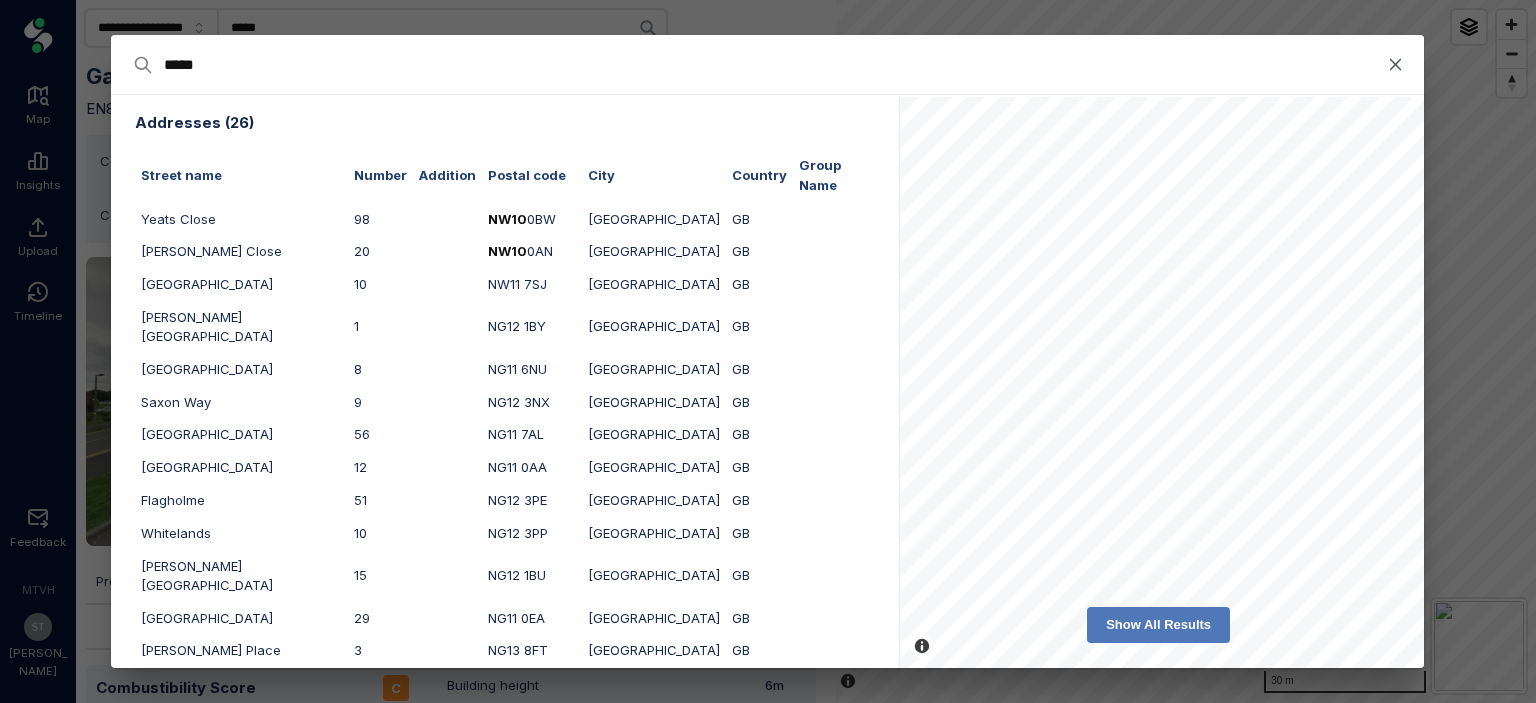 type on "******" 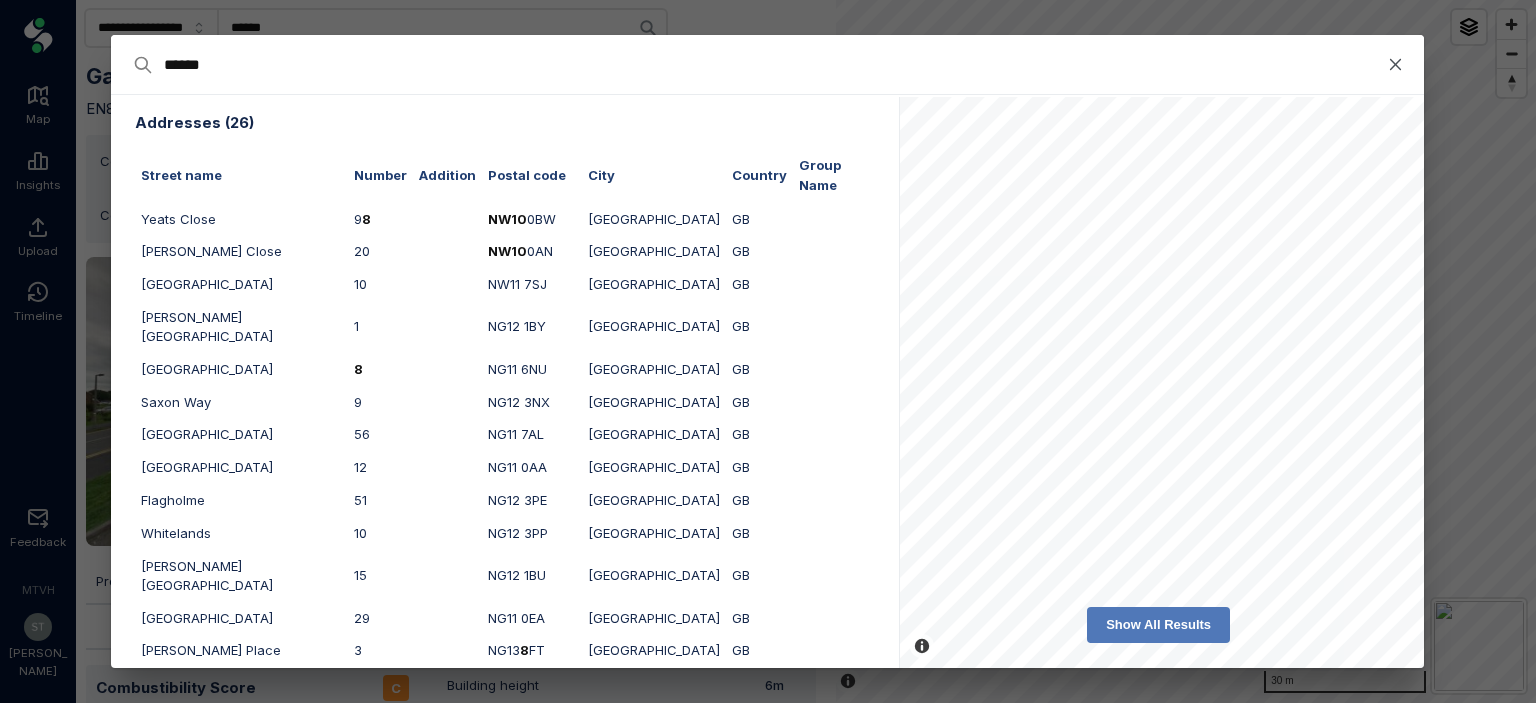 type on "*******" 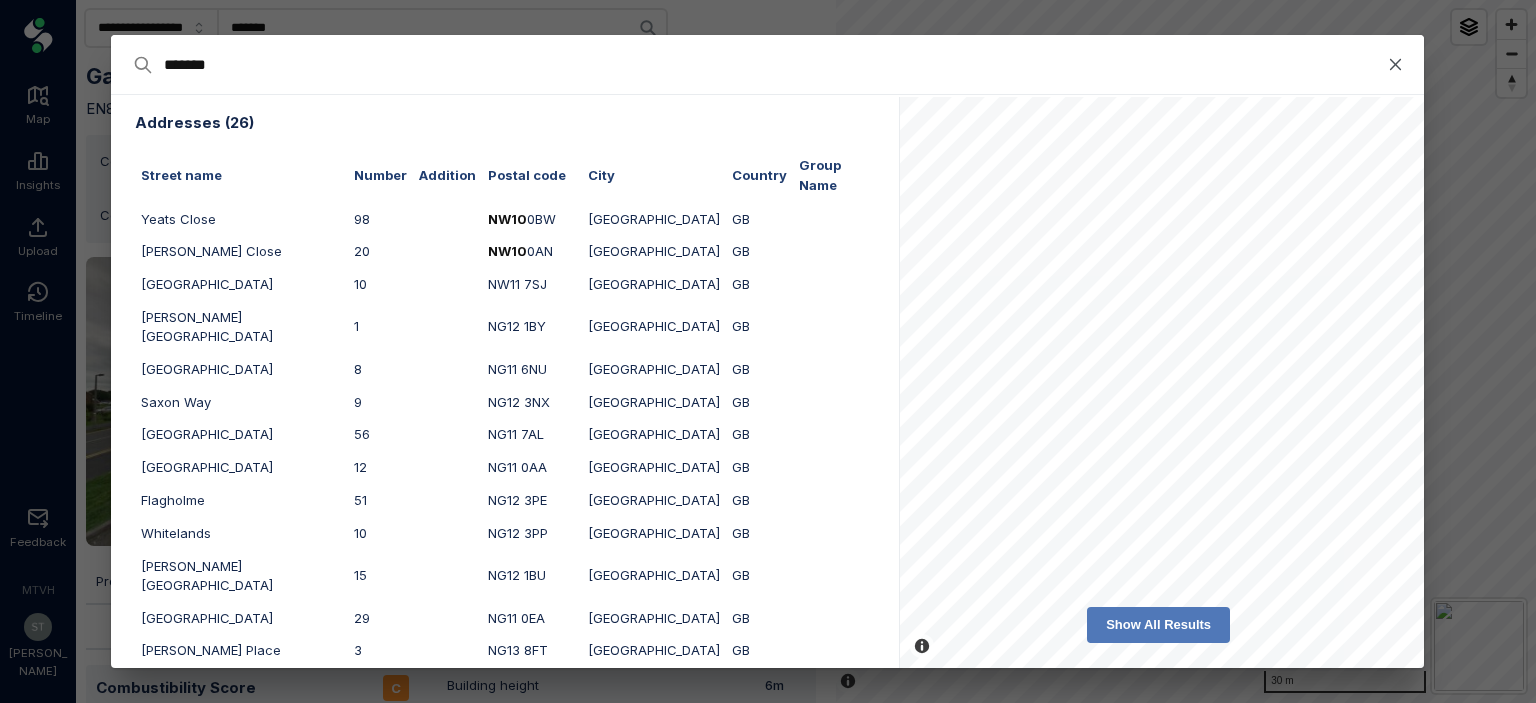 type on "********" 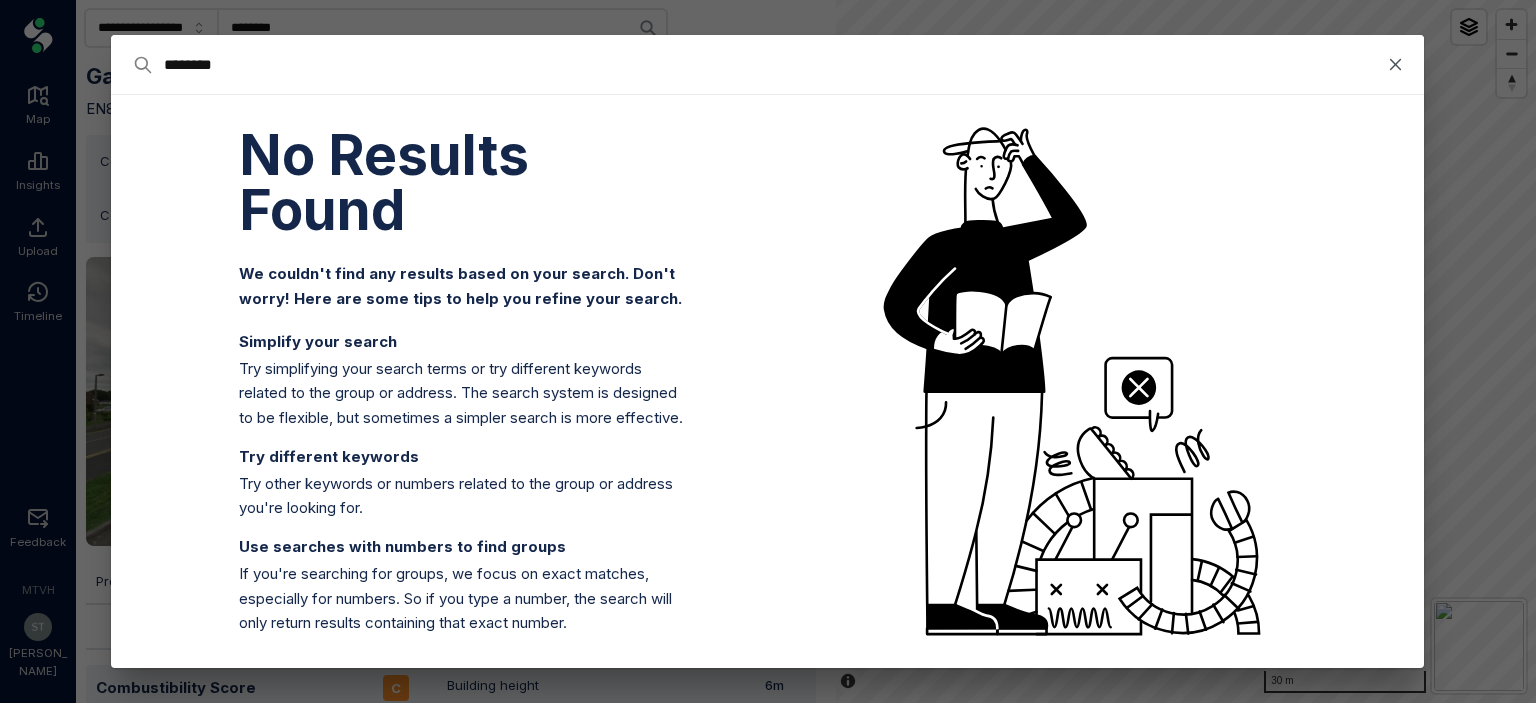 type on "*******" 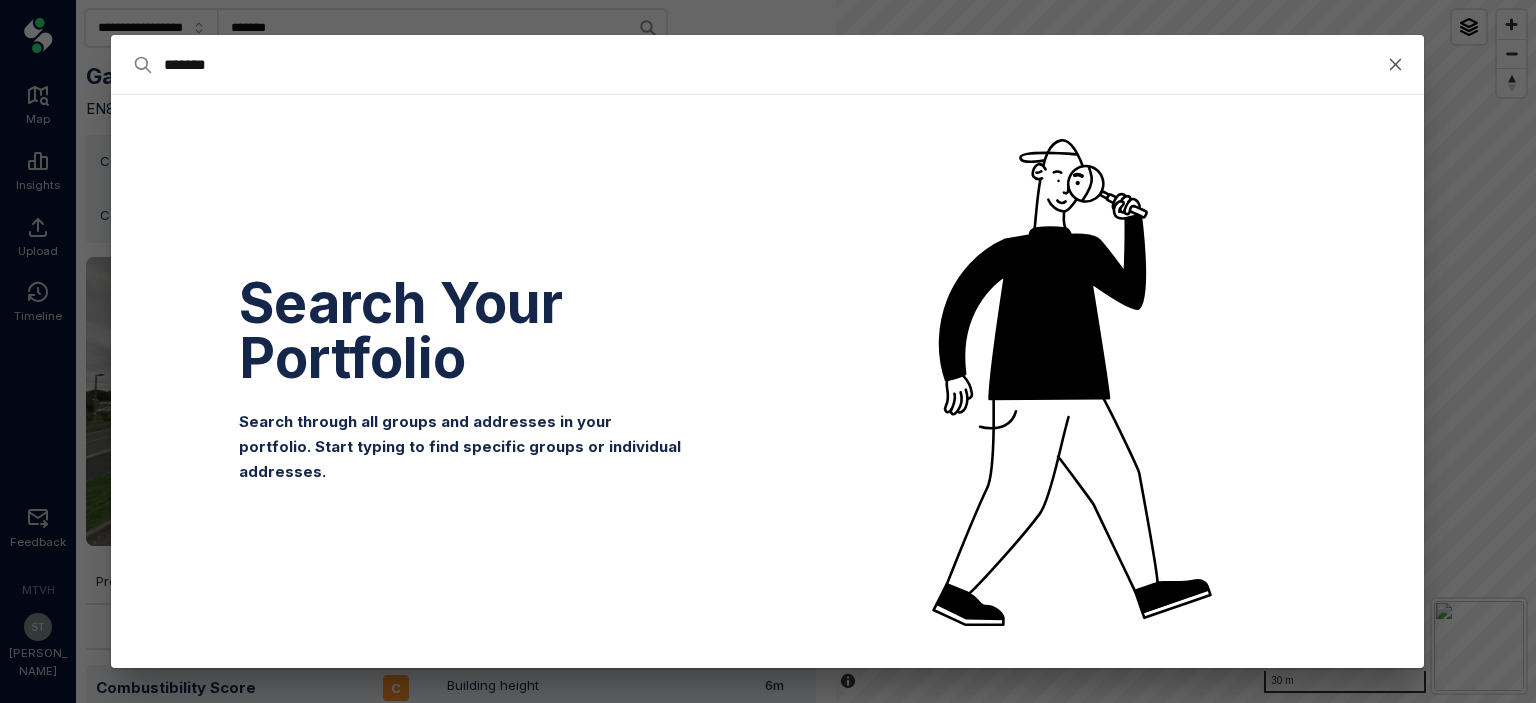 type on "******" 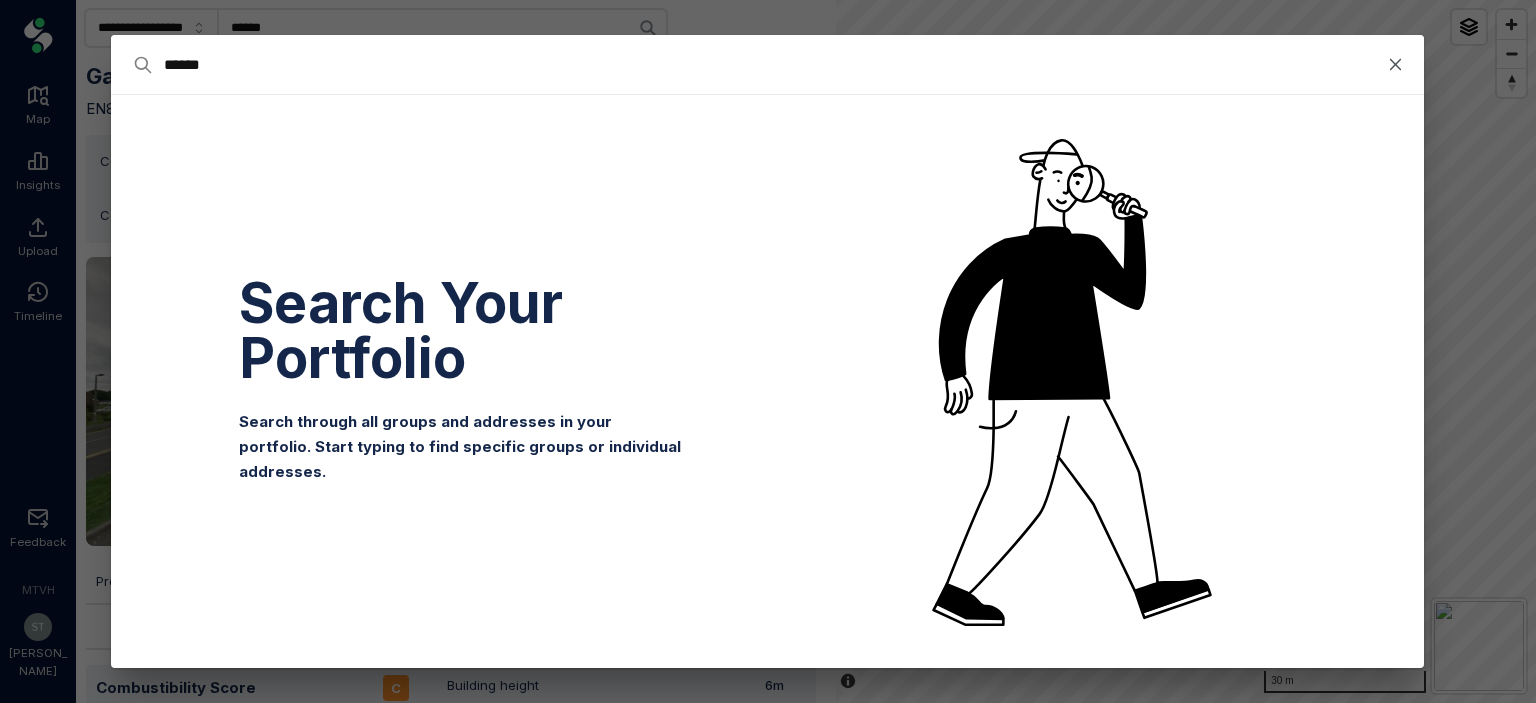 type on "****" 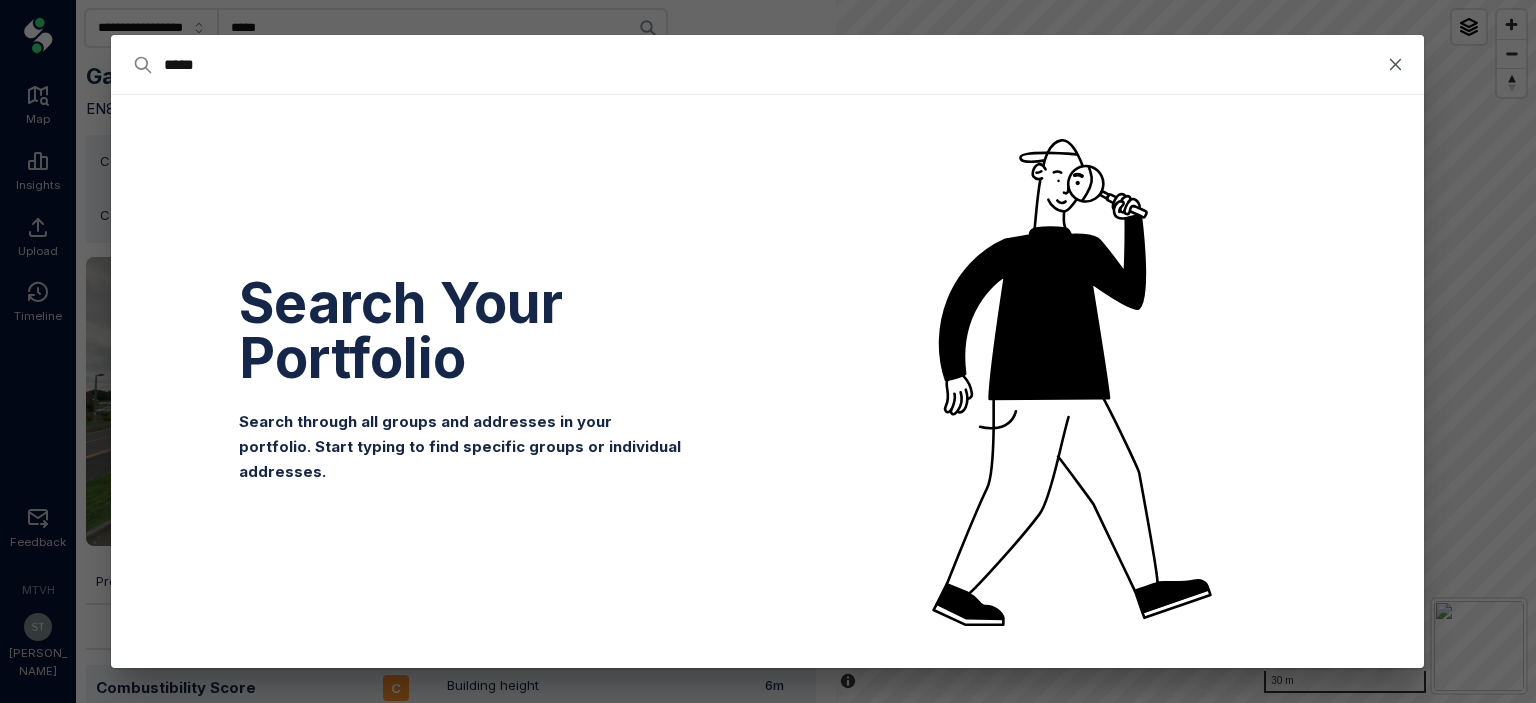 type on "****" 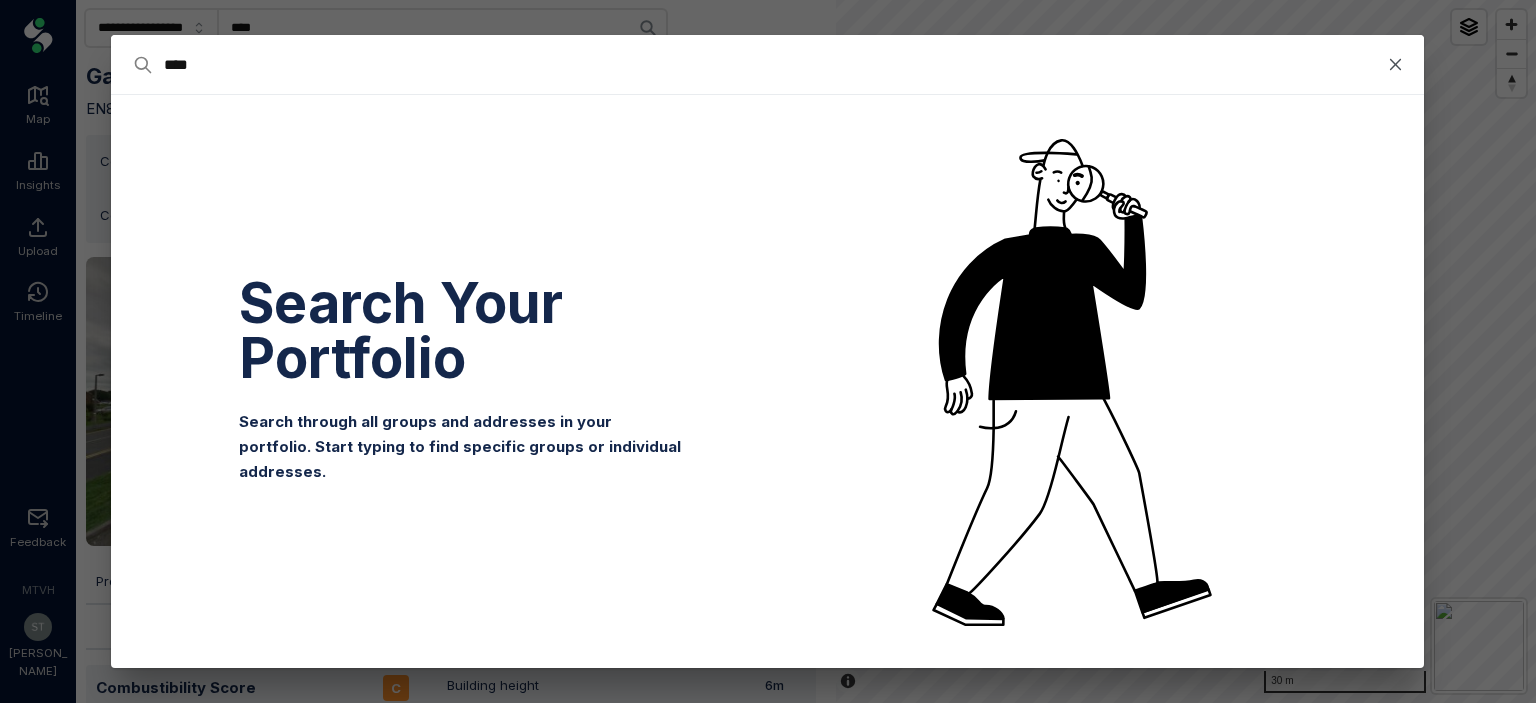 type on "***" 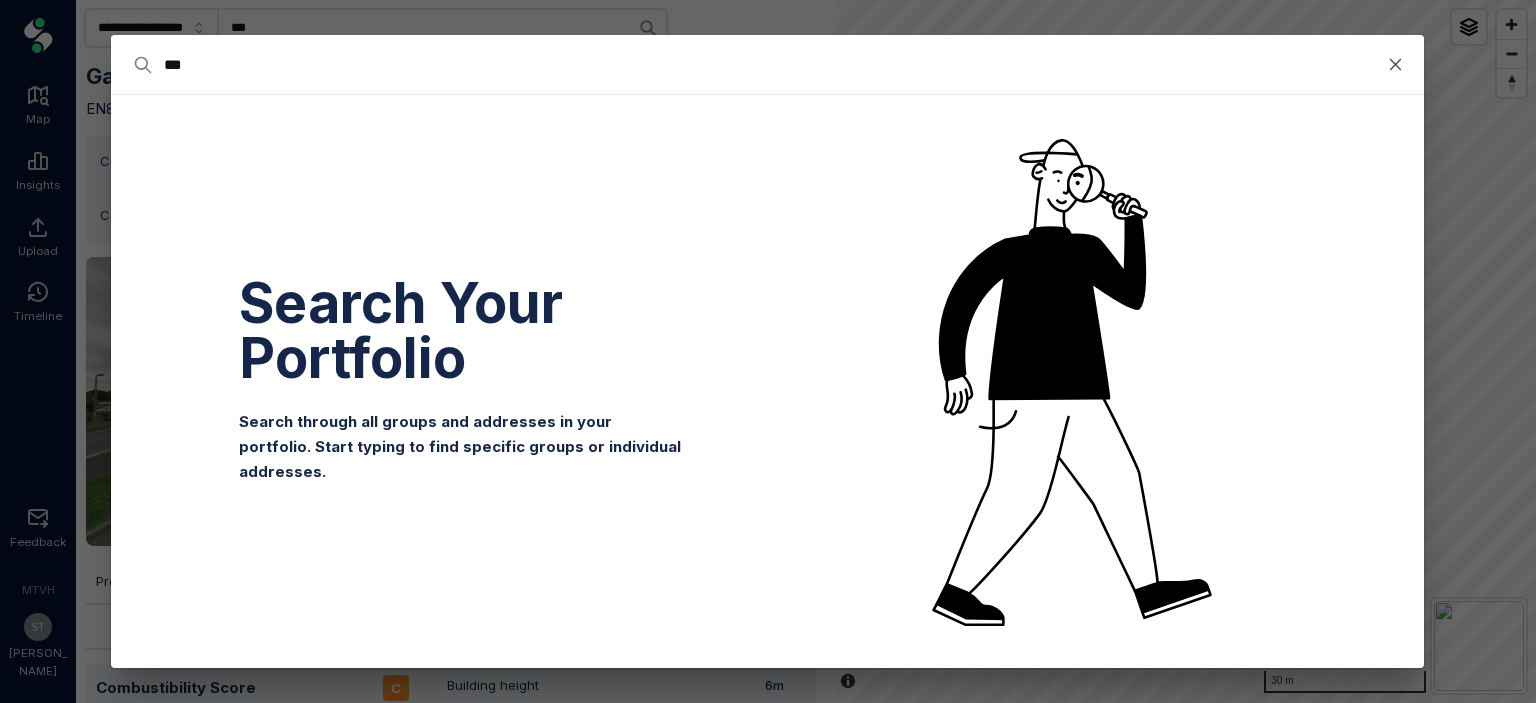type on "**" 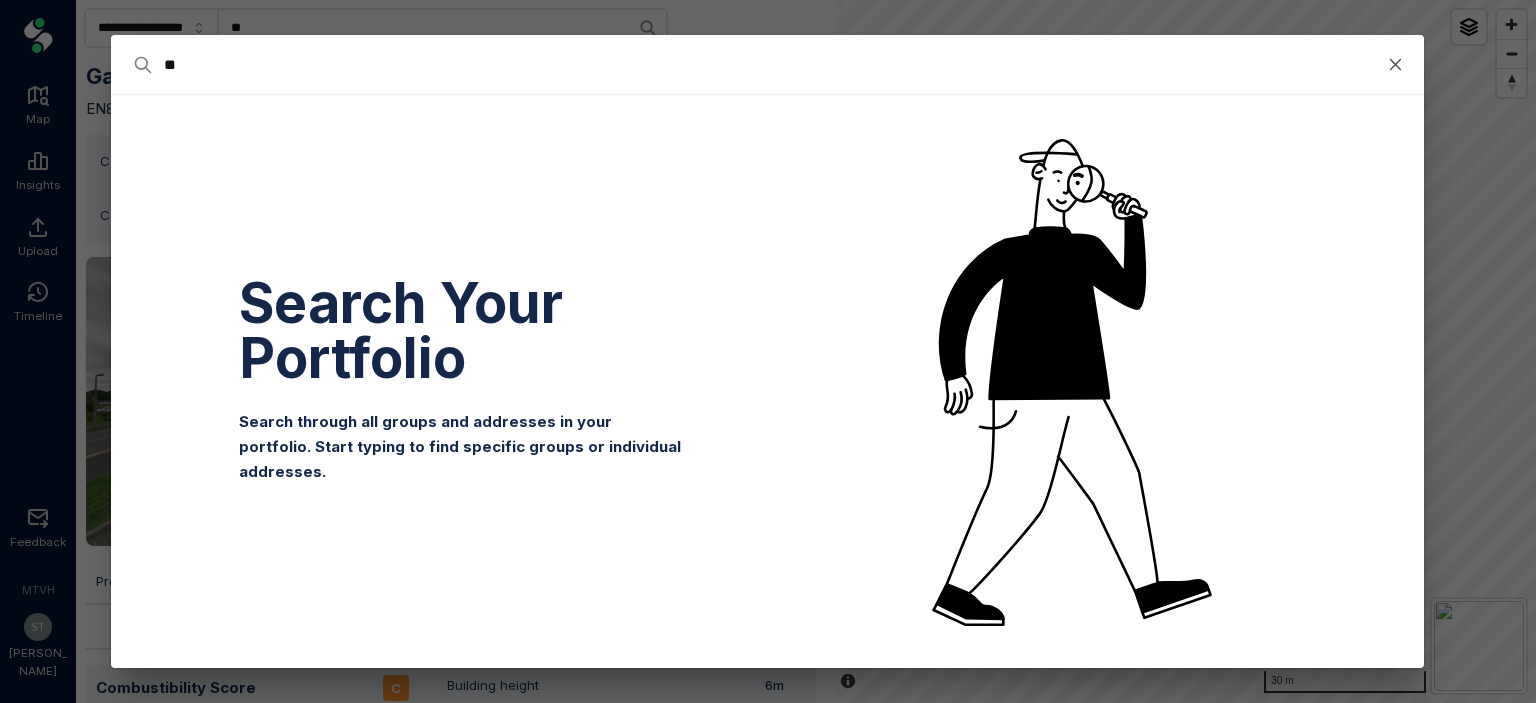 type on "*" 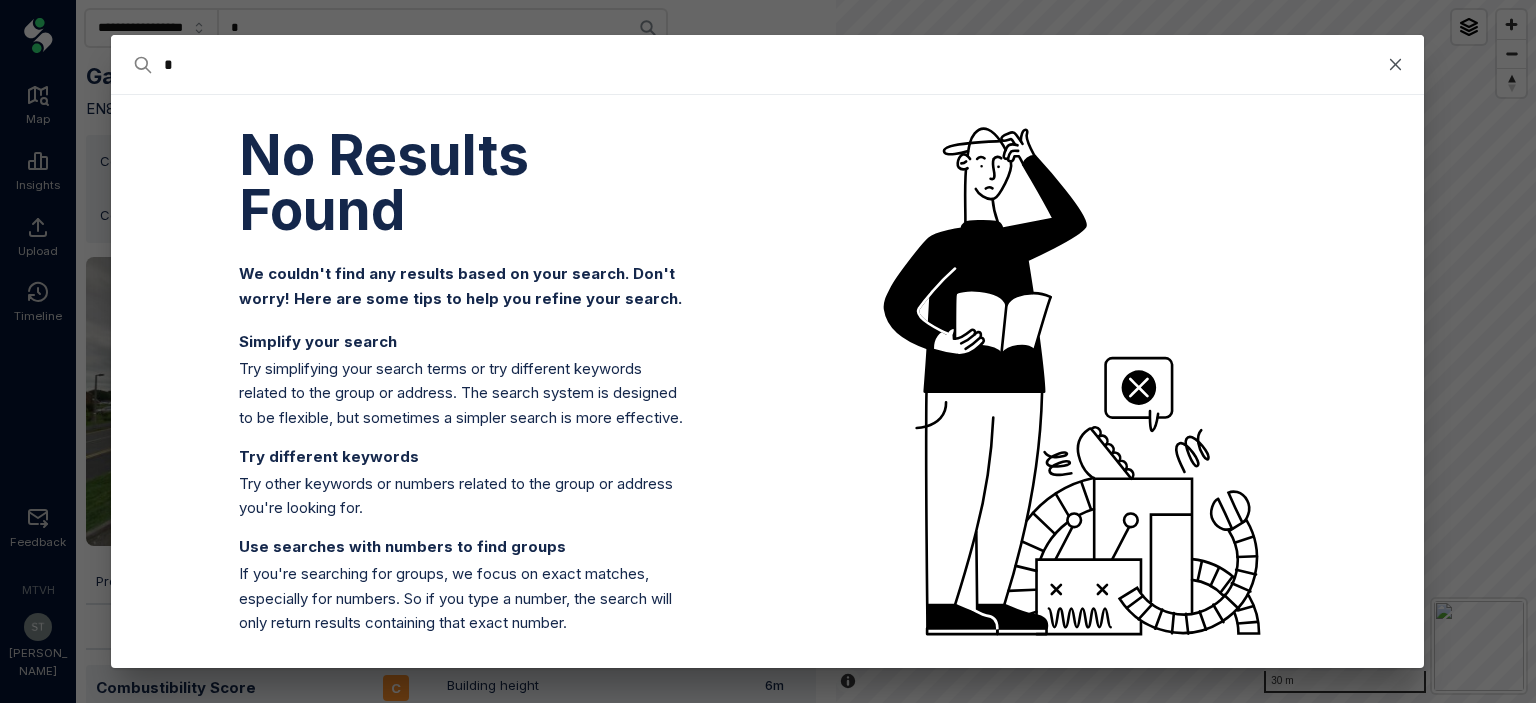 type 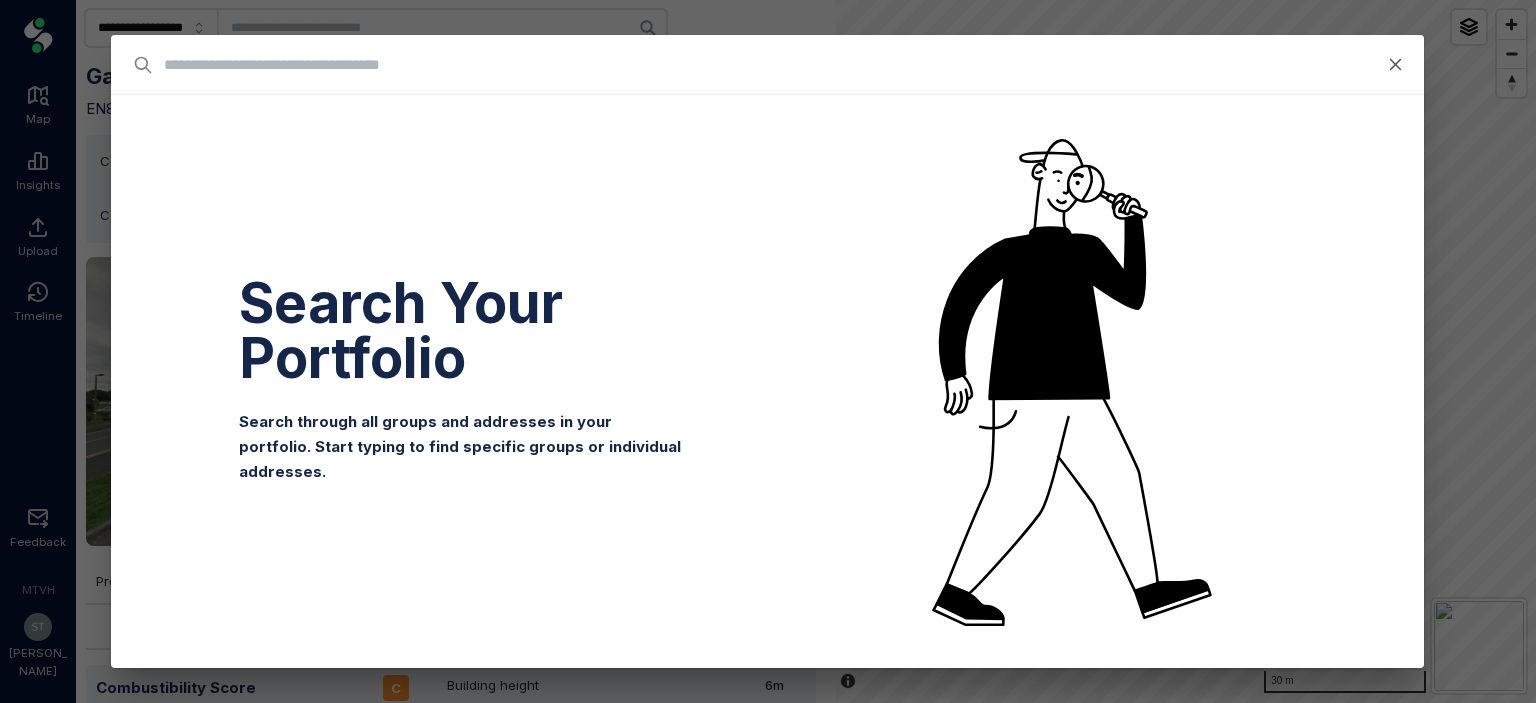 click 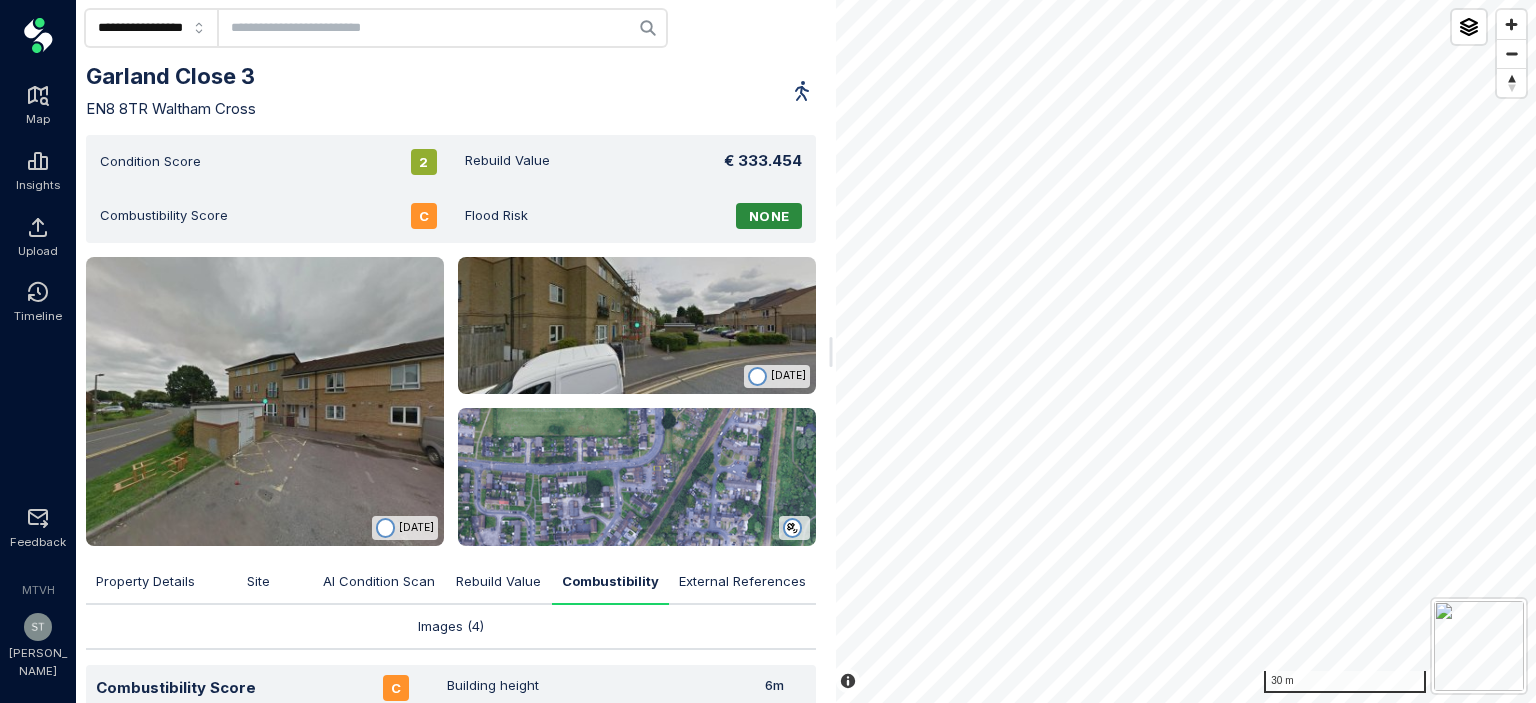 click at bounding box center (442, 28) 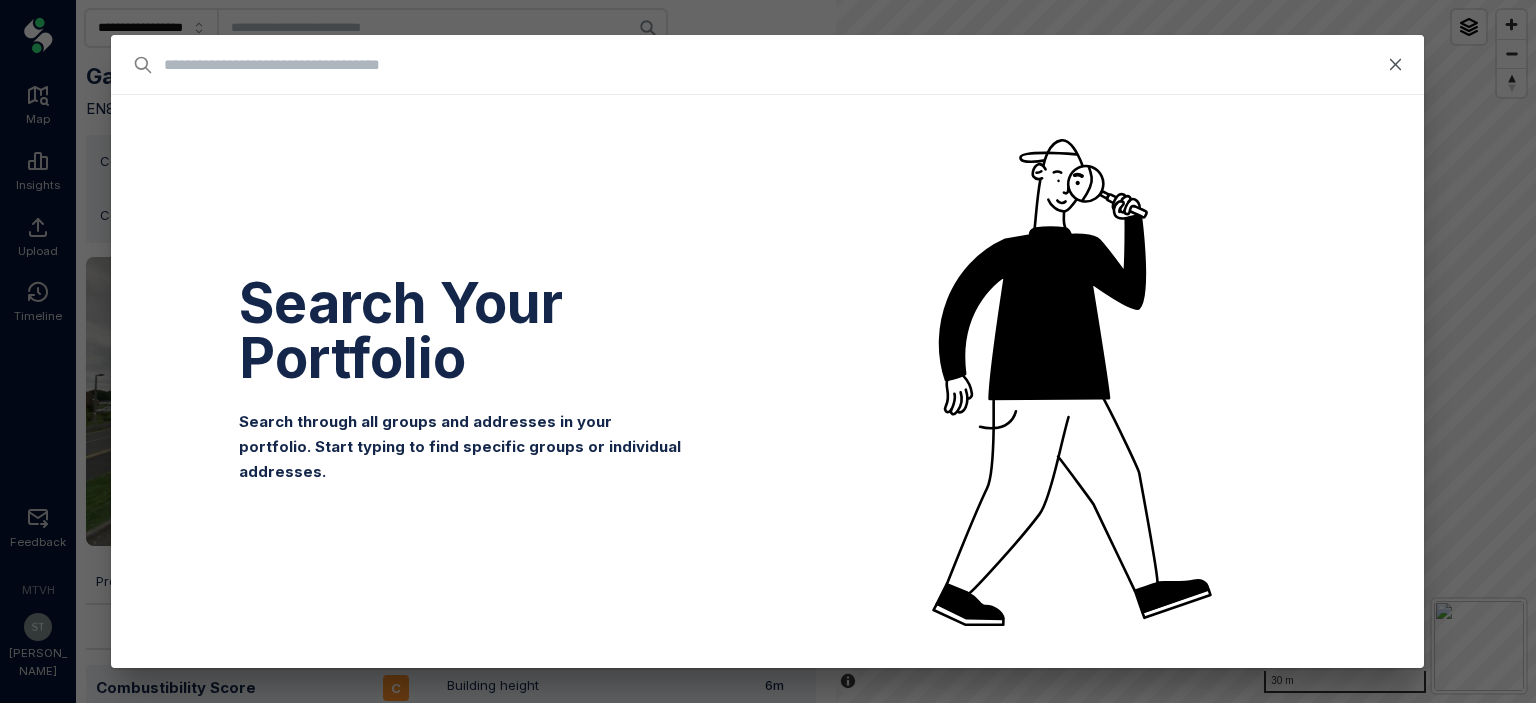 type on "*" 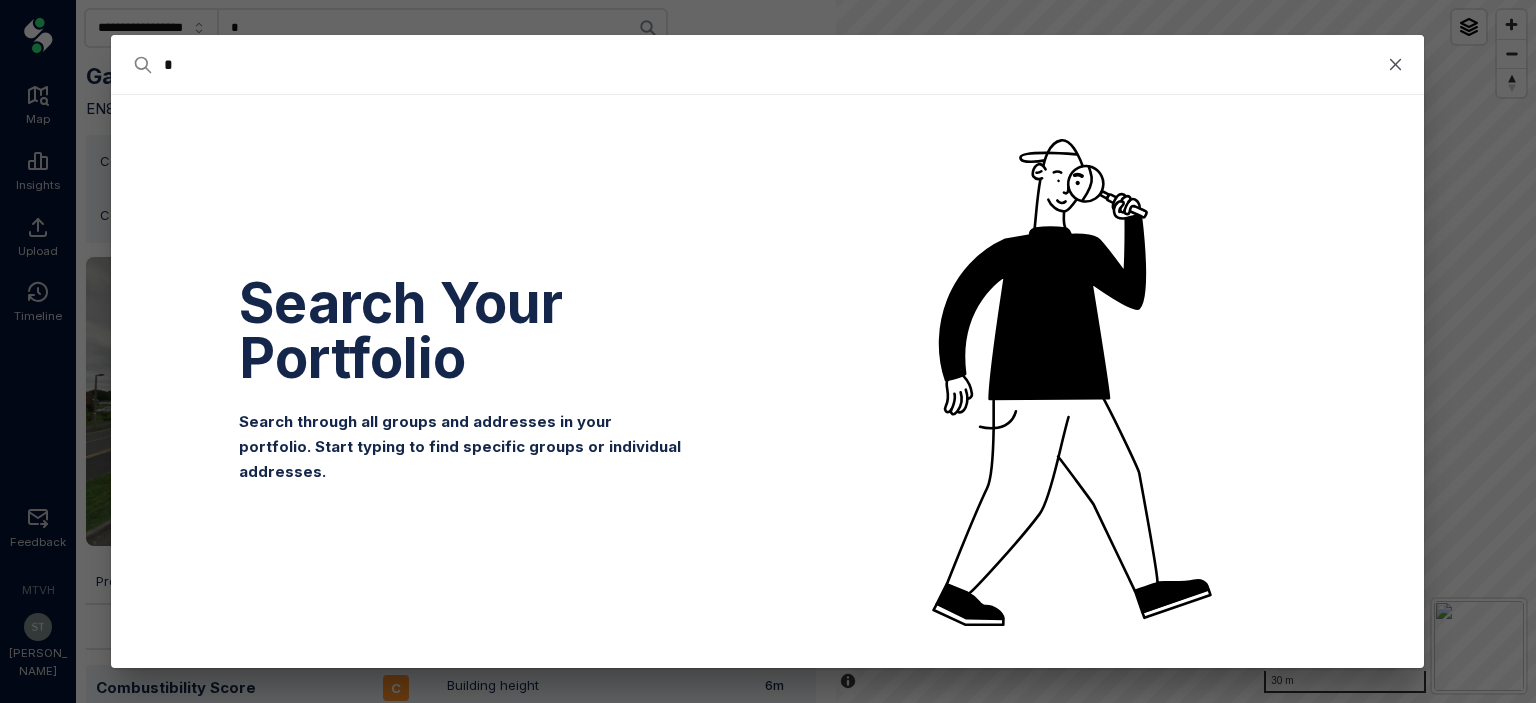 type on "**" 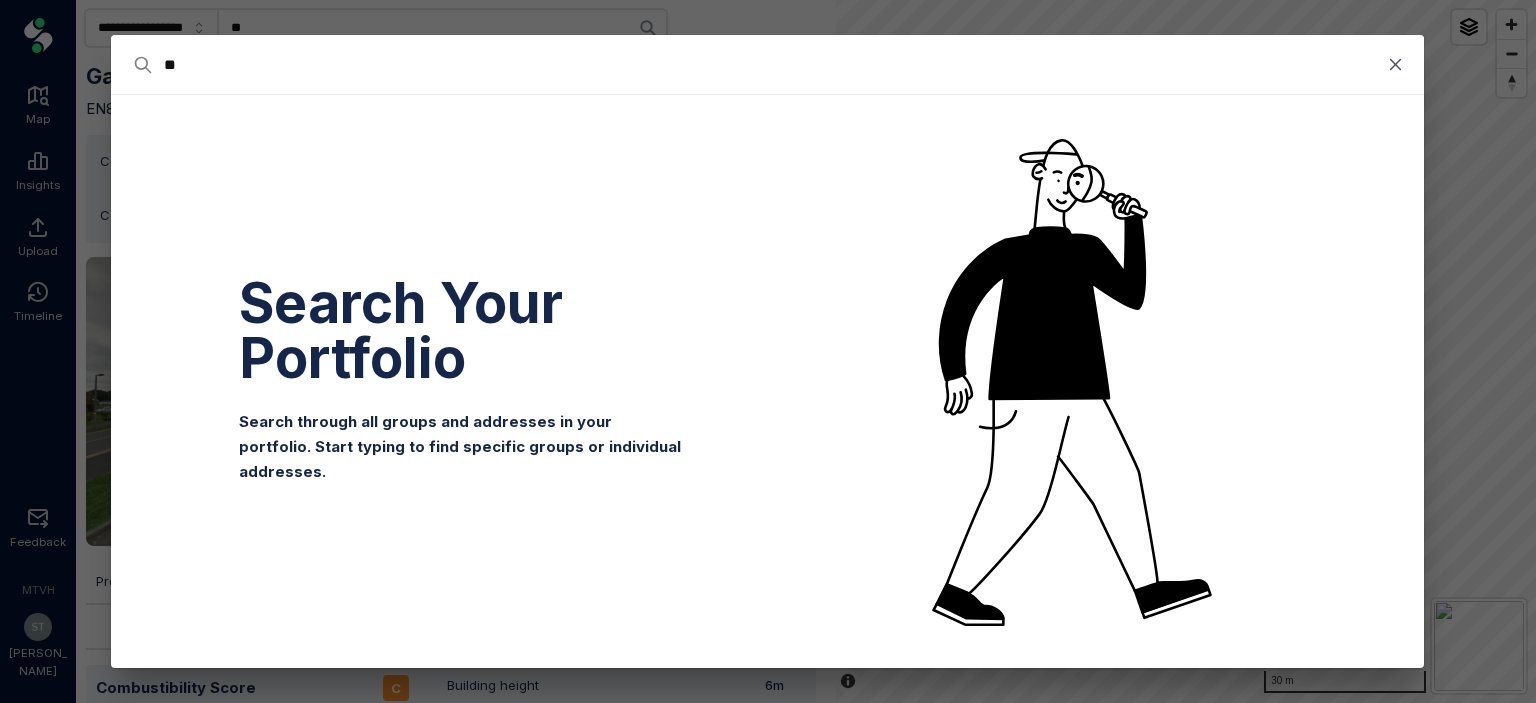 type on "***" 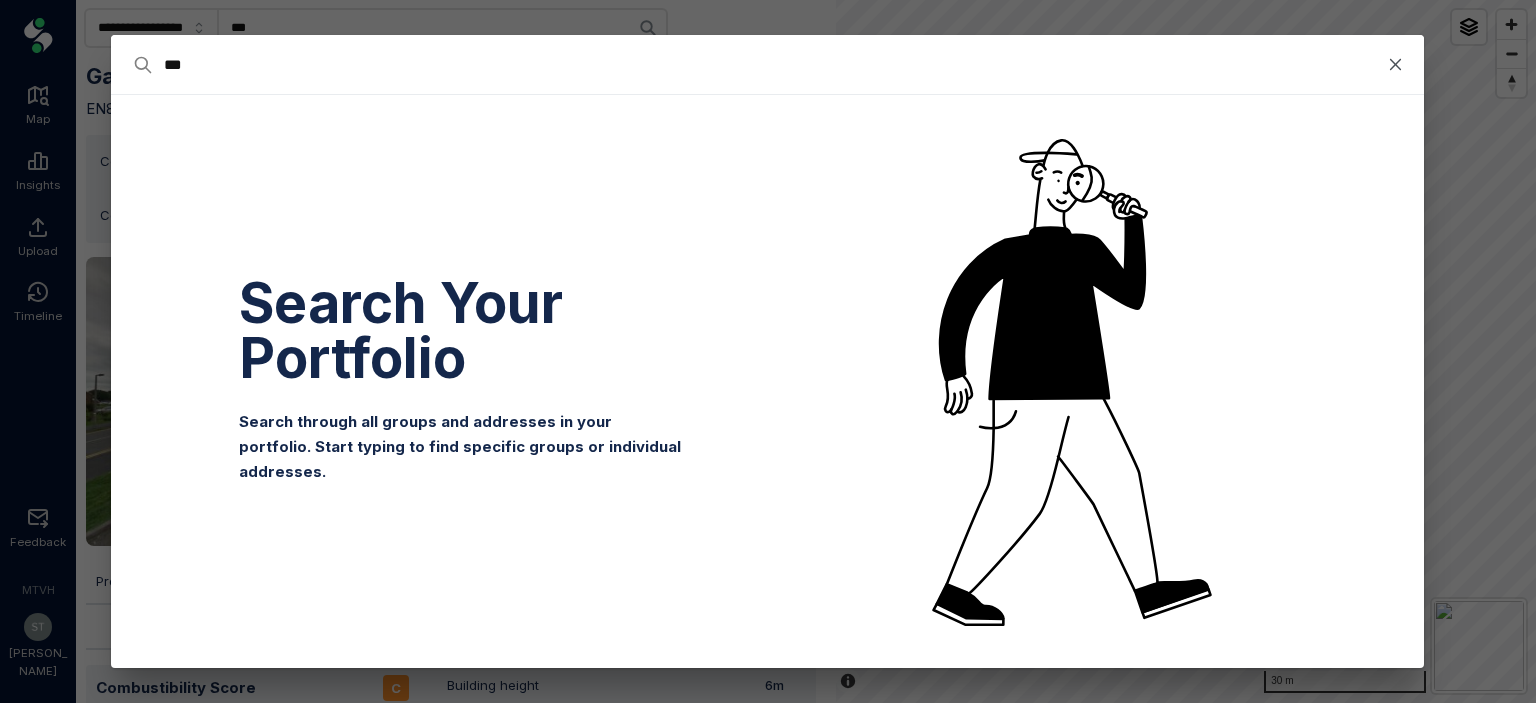 type on "****" 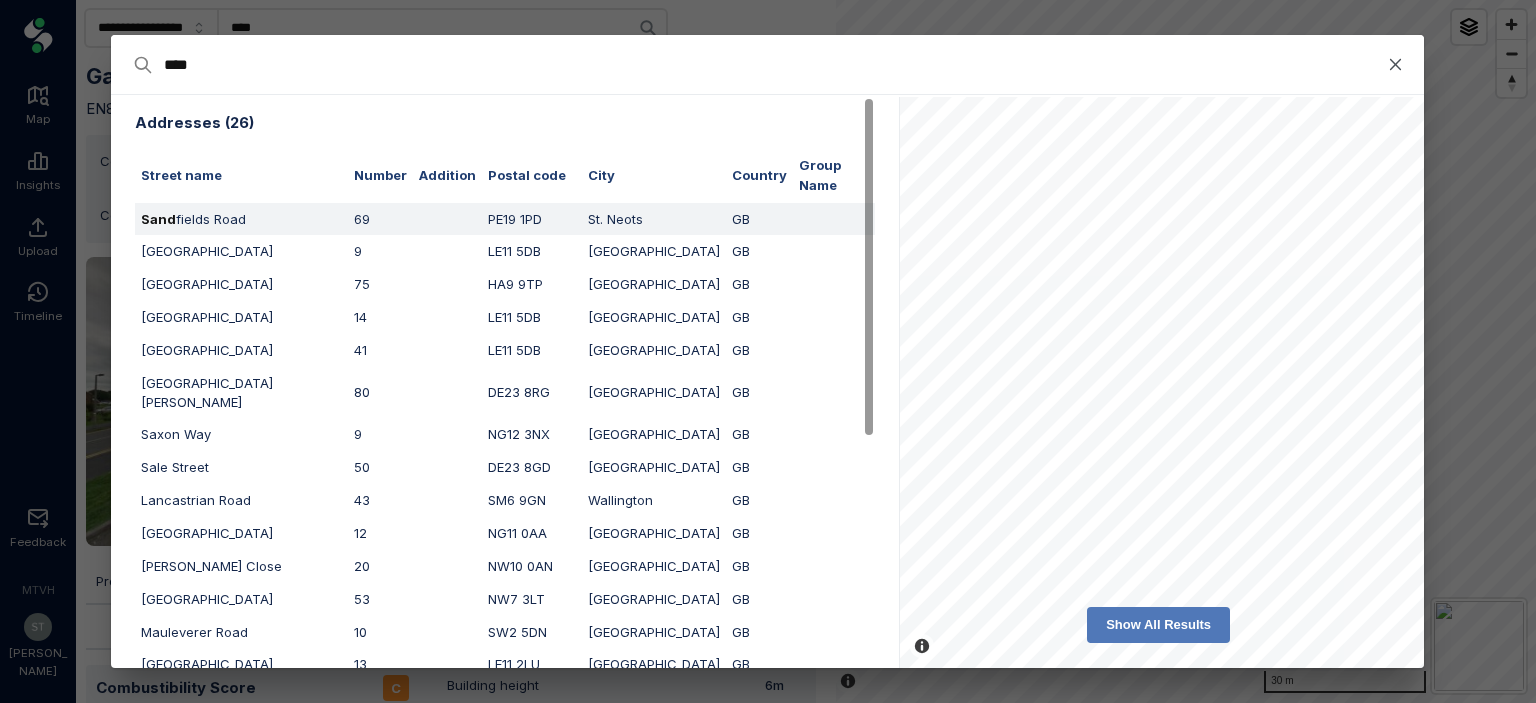 type on "****" 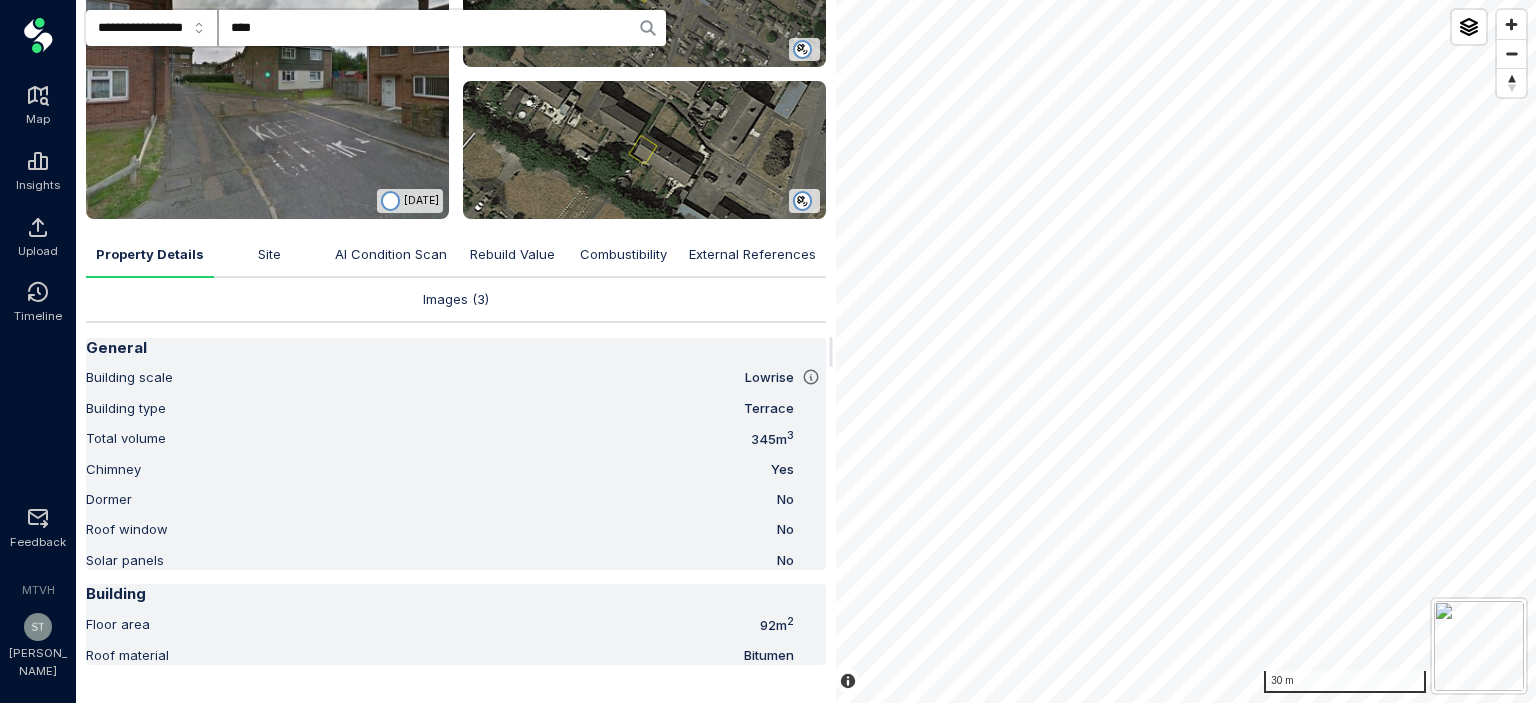 scroll, scrollTop: 328, scrollLeft: 0, axis: vertical 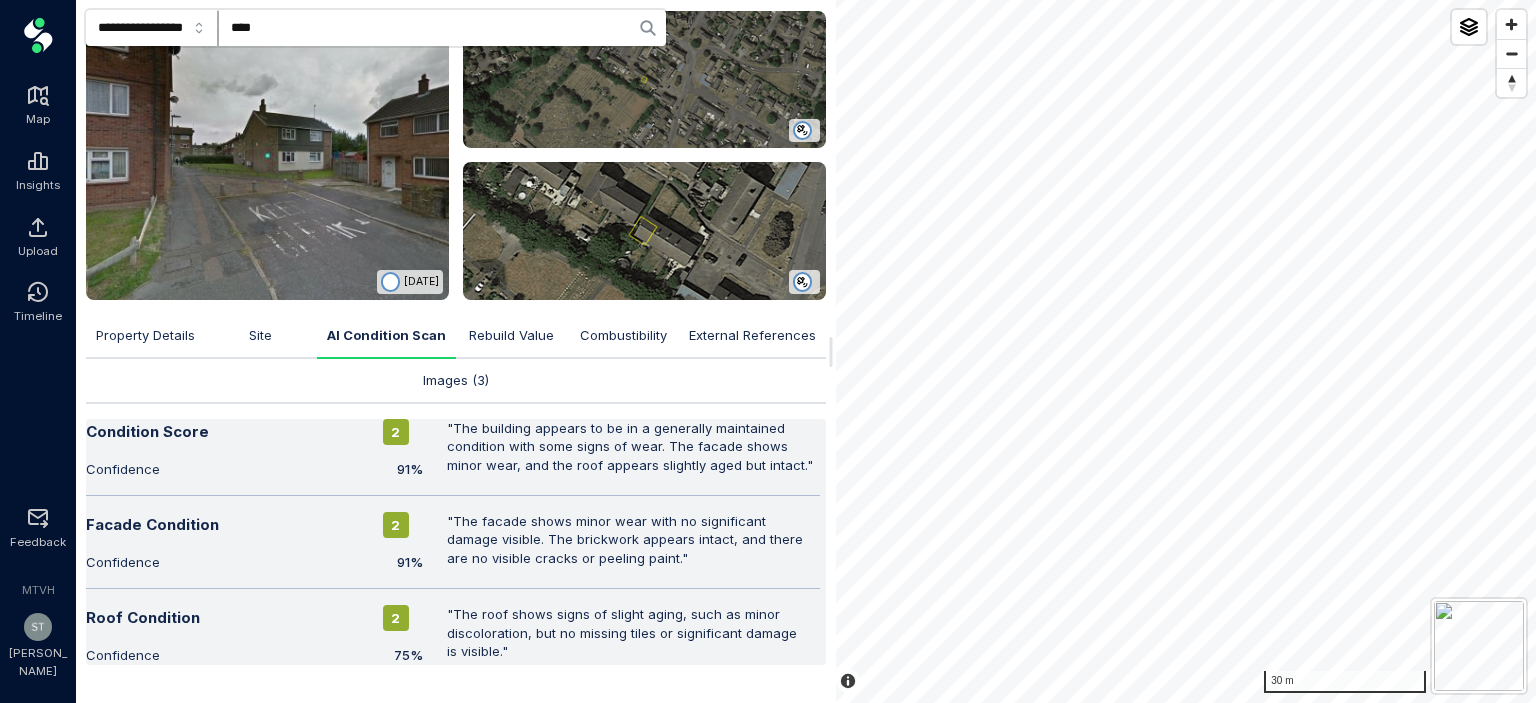 click on "Property Details" at bounding box center [145, 335] 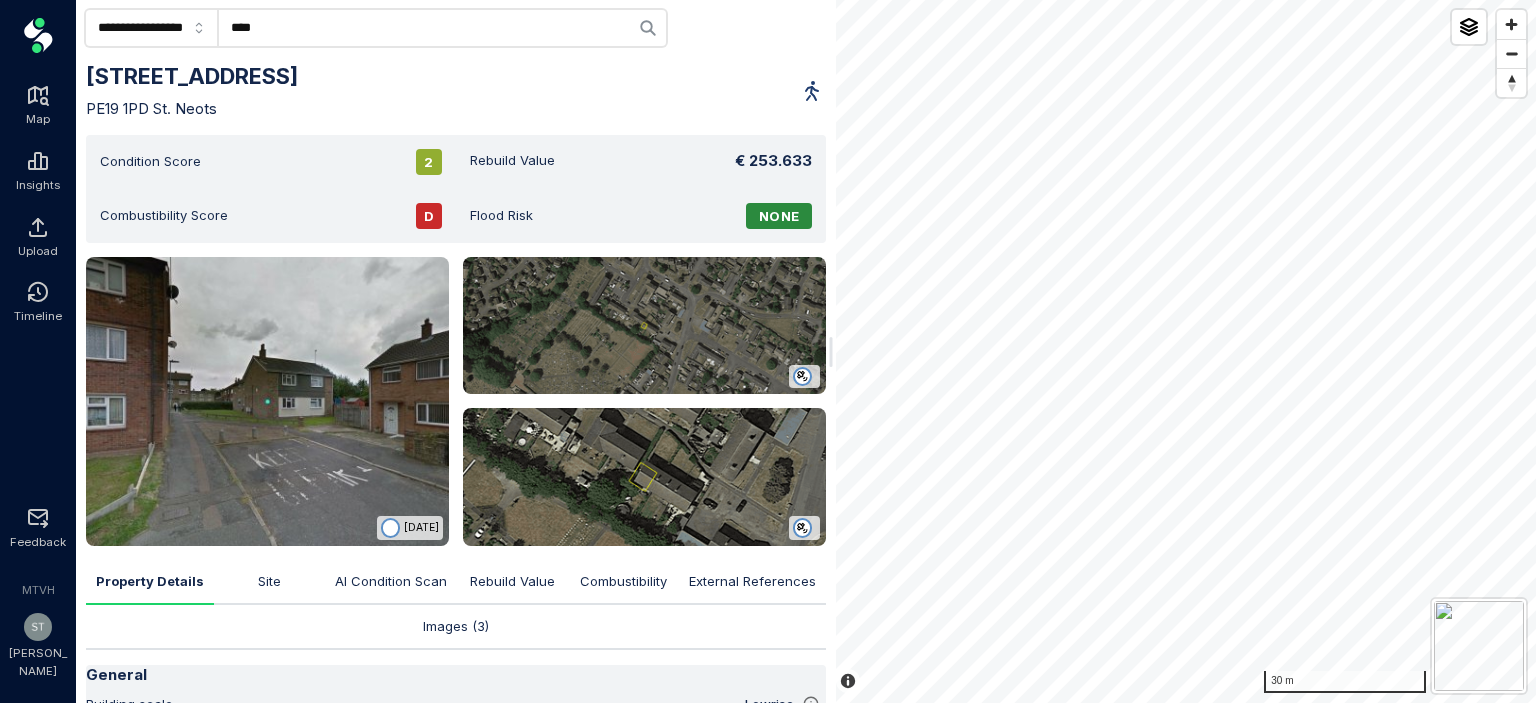 scroll, scrollTop: 369, scrollLeft: 0, axis: vertical 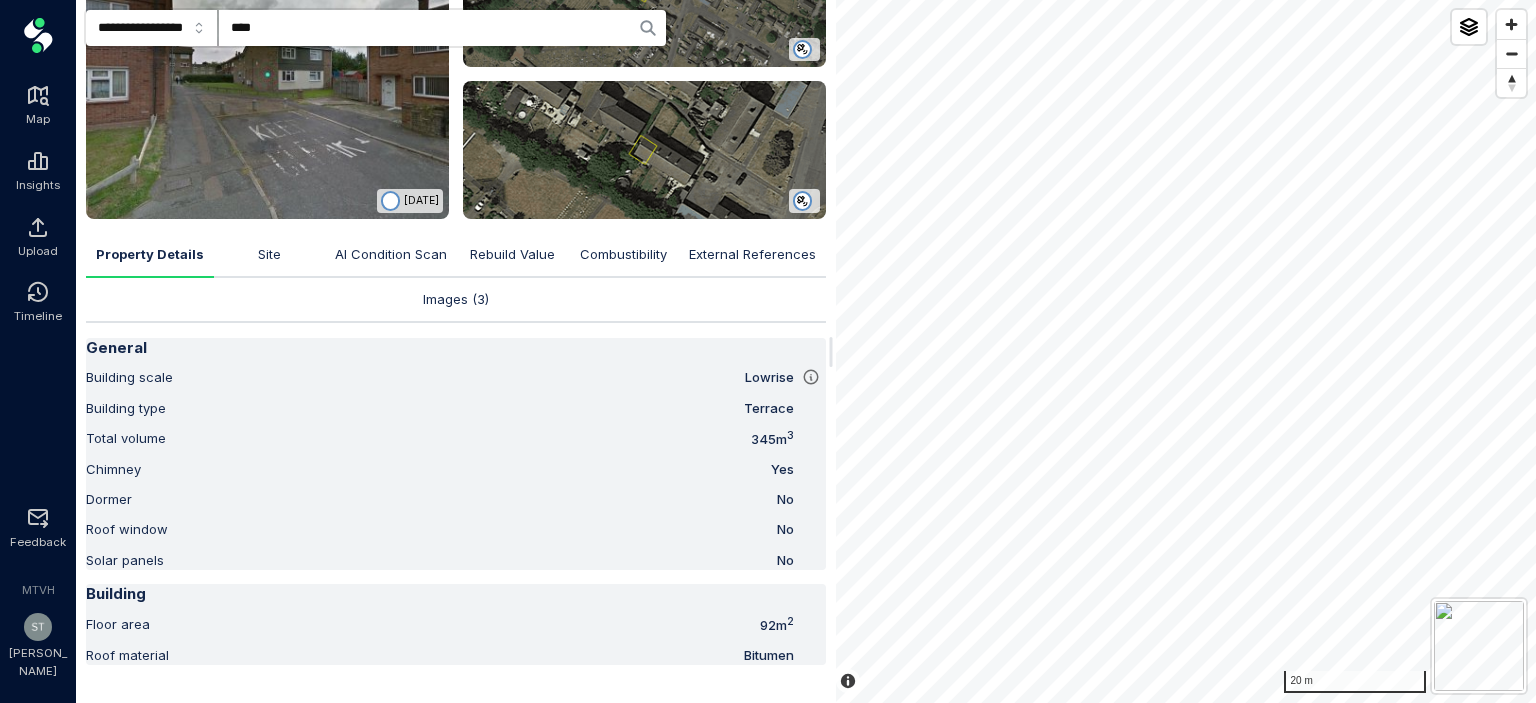 click on "****" 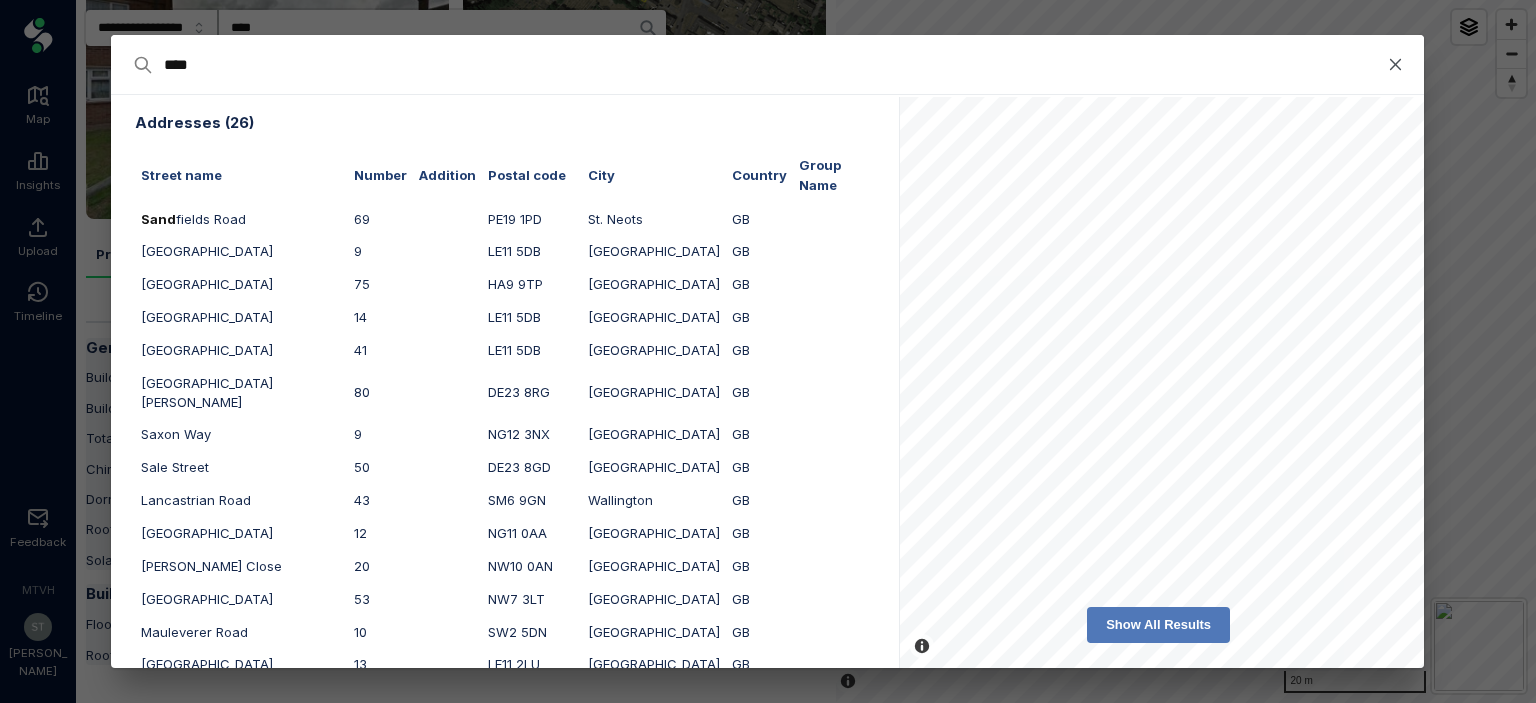 click at bounding box center (768, 351) 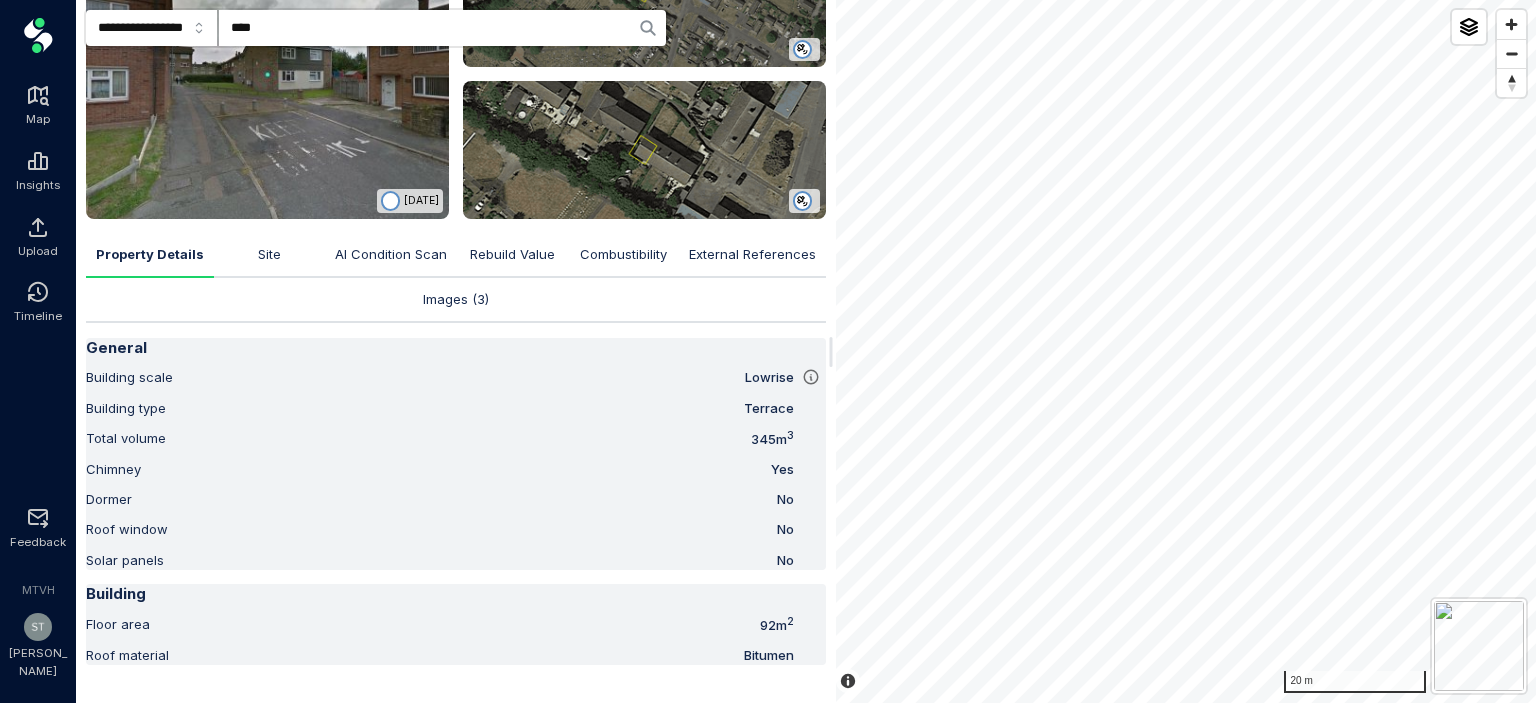 click on "AI Condition Scan" at bounding box center (391, 255) 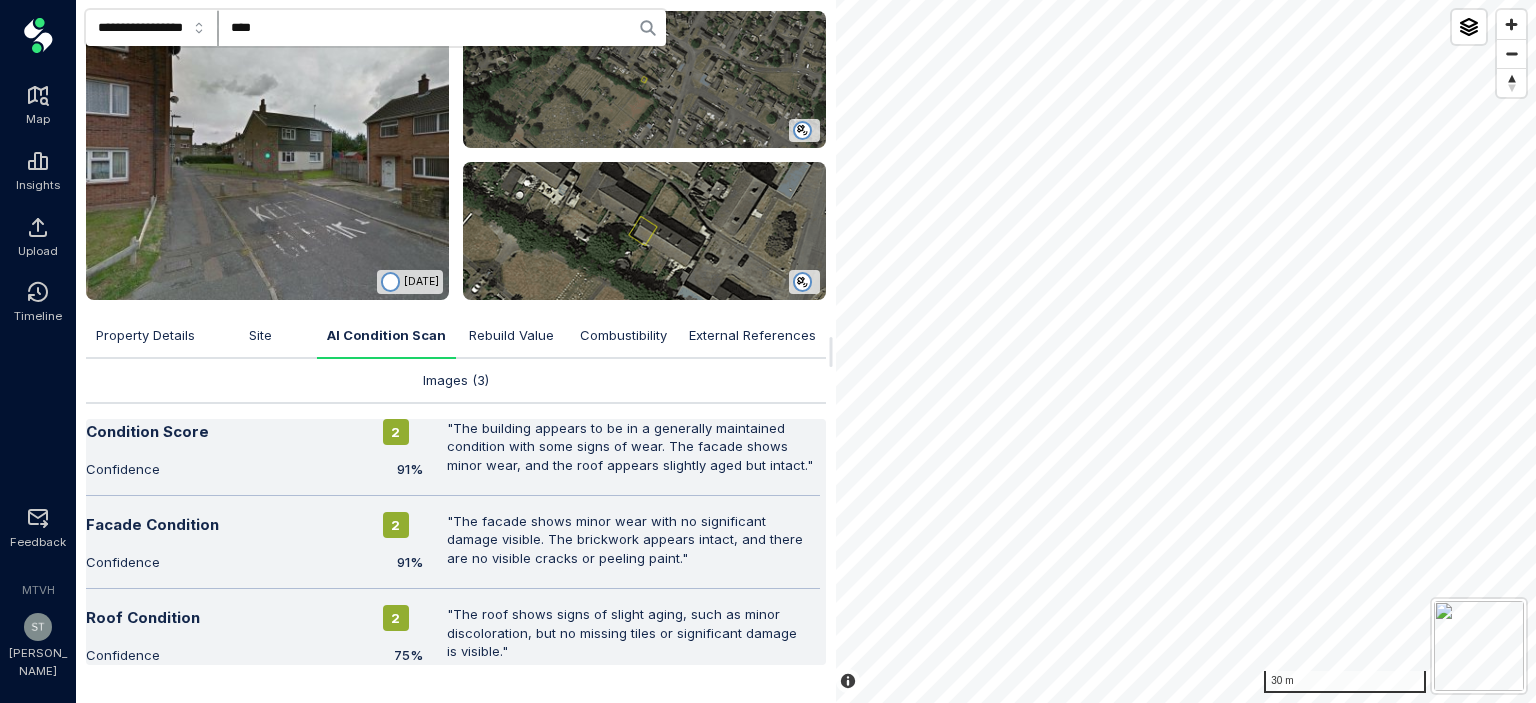 scroll, scrollTop: 280, scrollLeft: 0, axis: vertical 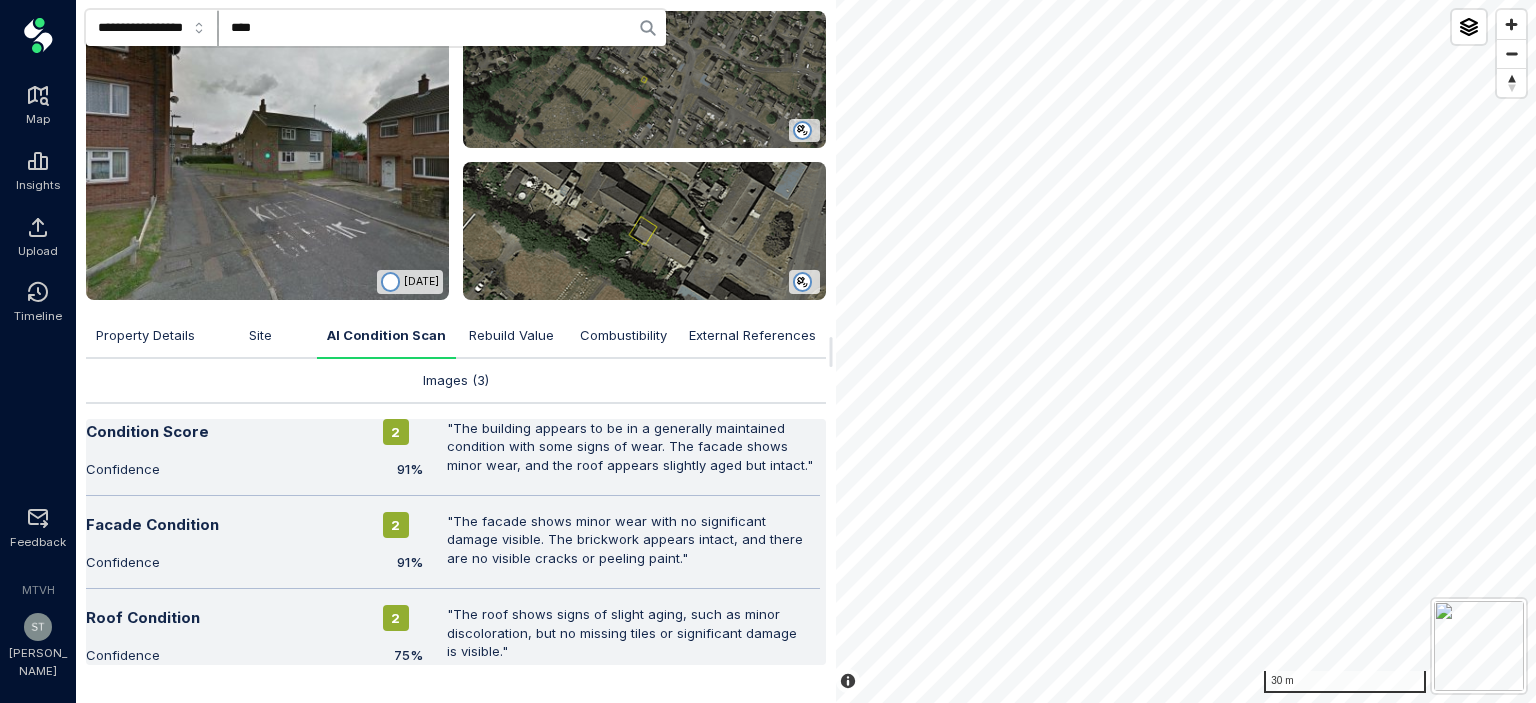 click on "Property Details" at bounding box center (145, 335) 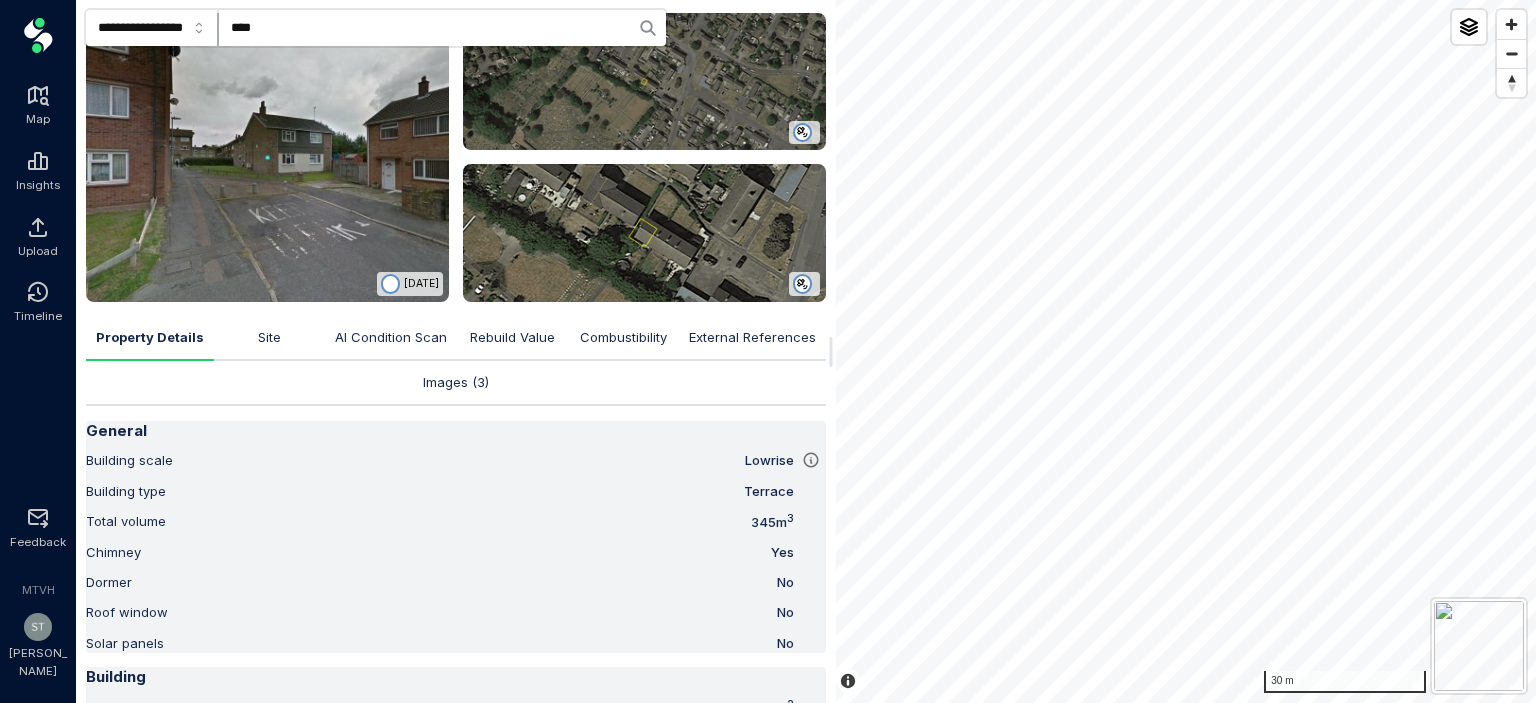 scroll, scrollTop: 300, scrollLeft: 0, axis: vertical 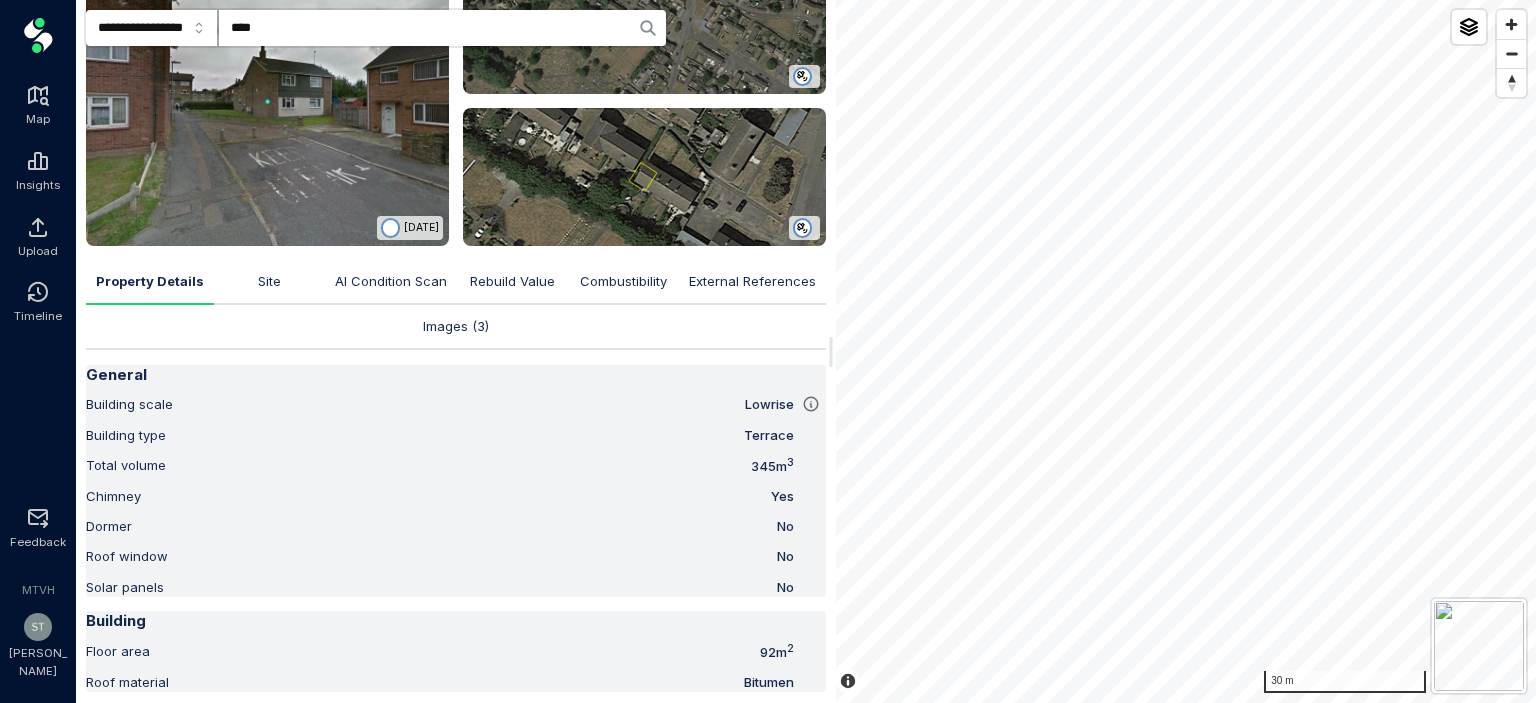 click on "General Building scale lowrise Building type terrace Total volume 345  m 3 Chimney Yes Dormer No Roof window No Solar panels No" at bounding box center (456, 481) 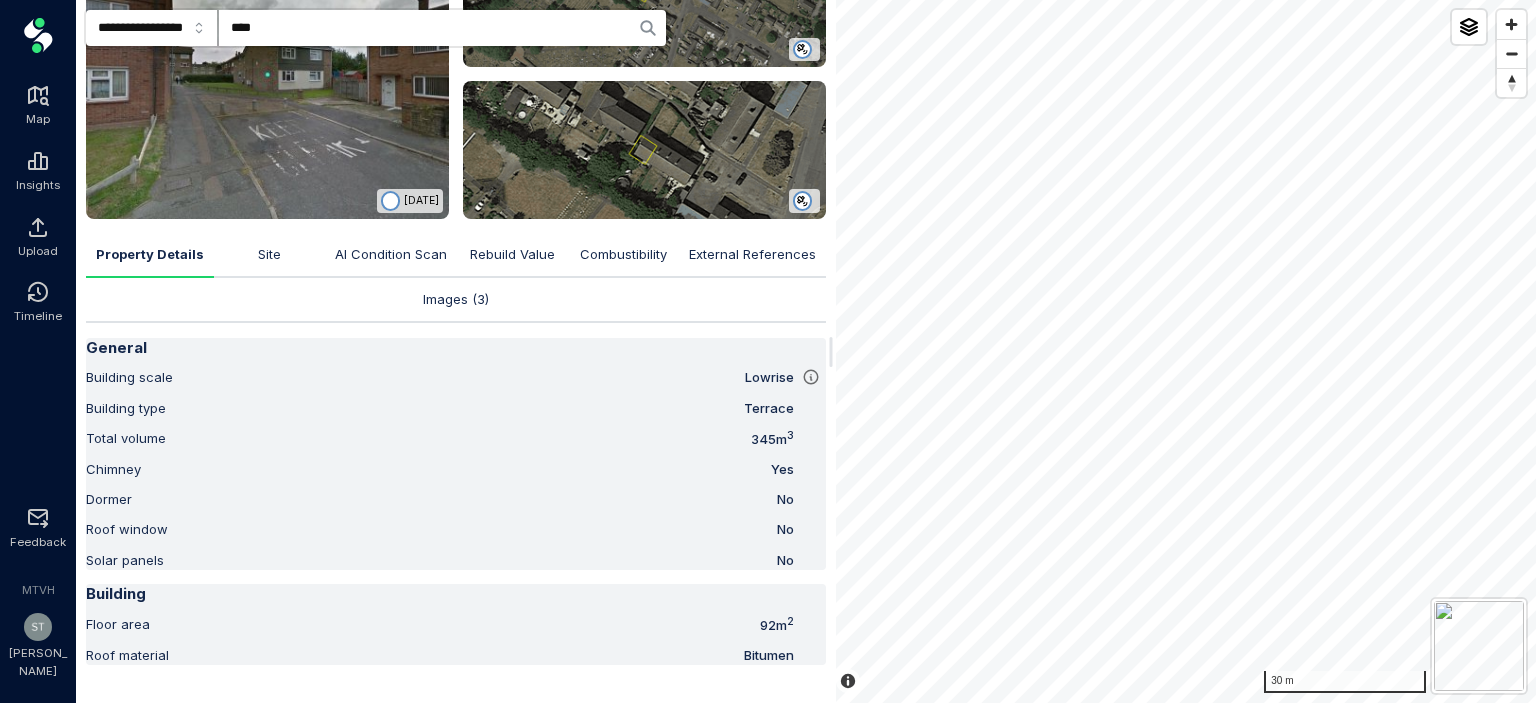 scroll, scrollTop: 369, scrollLeft: 0, axis: vertical 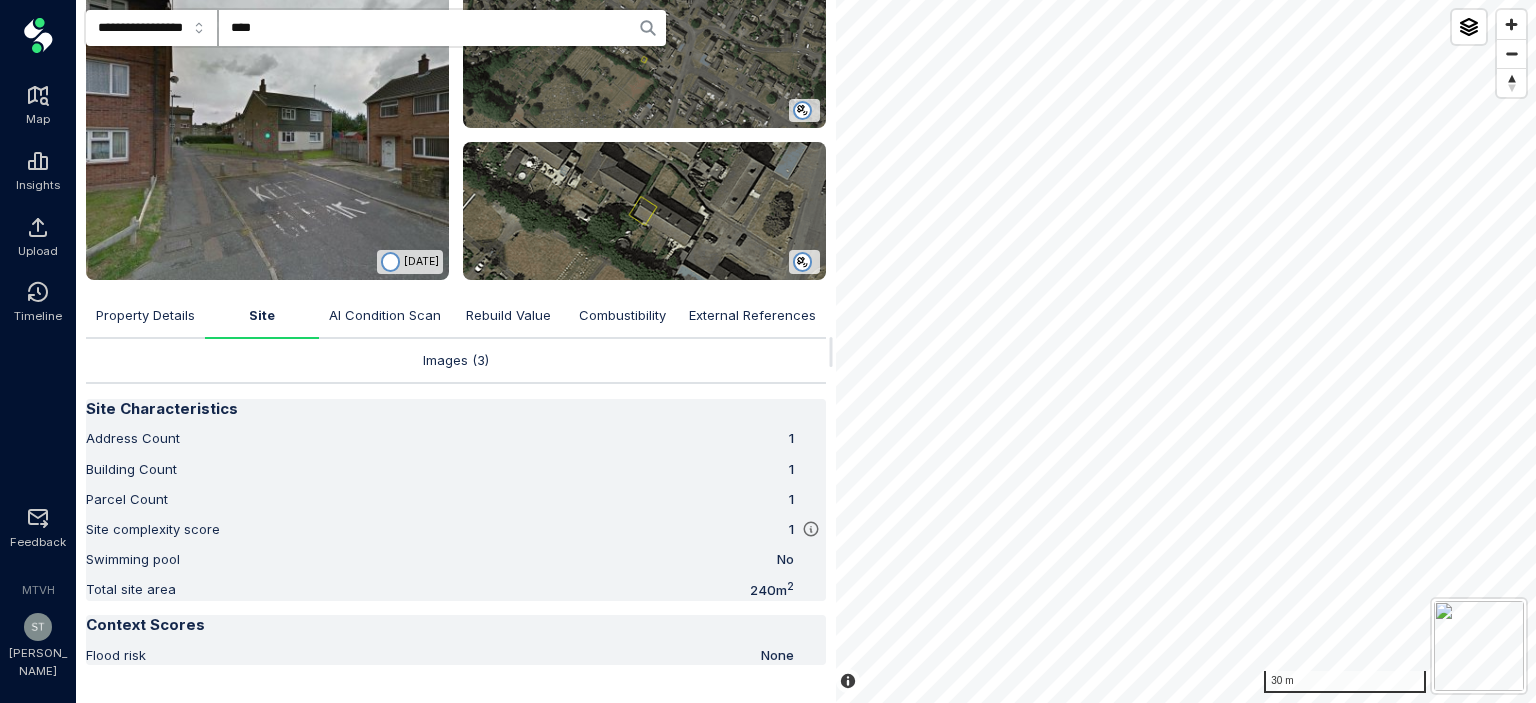 click on "AI Condition Scan" at bounding box center (385, 315) 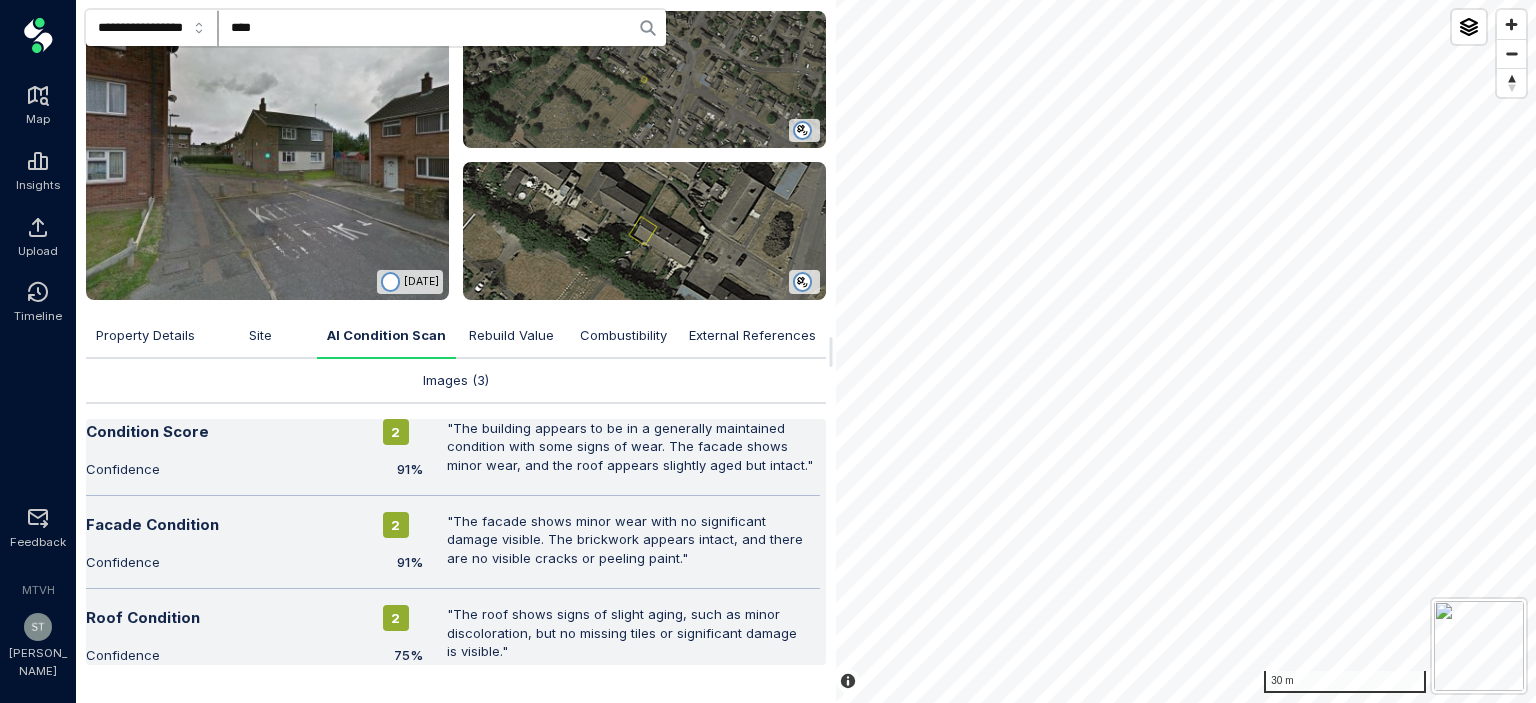 scroll, scrollTop: 262, scrollLeft: 0, axis: vertical 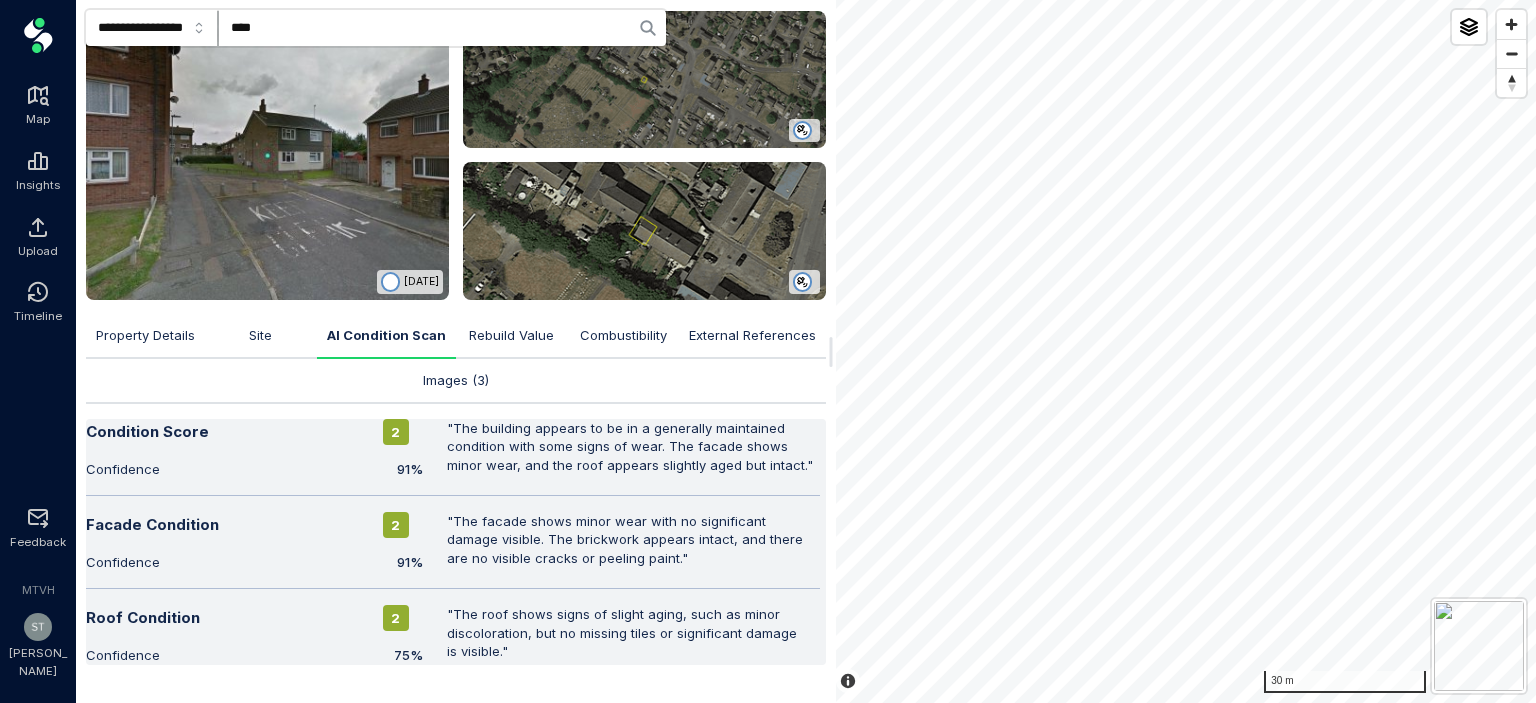 click on "Rebuild Value" at bounding box center [511, 335] 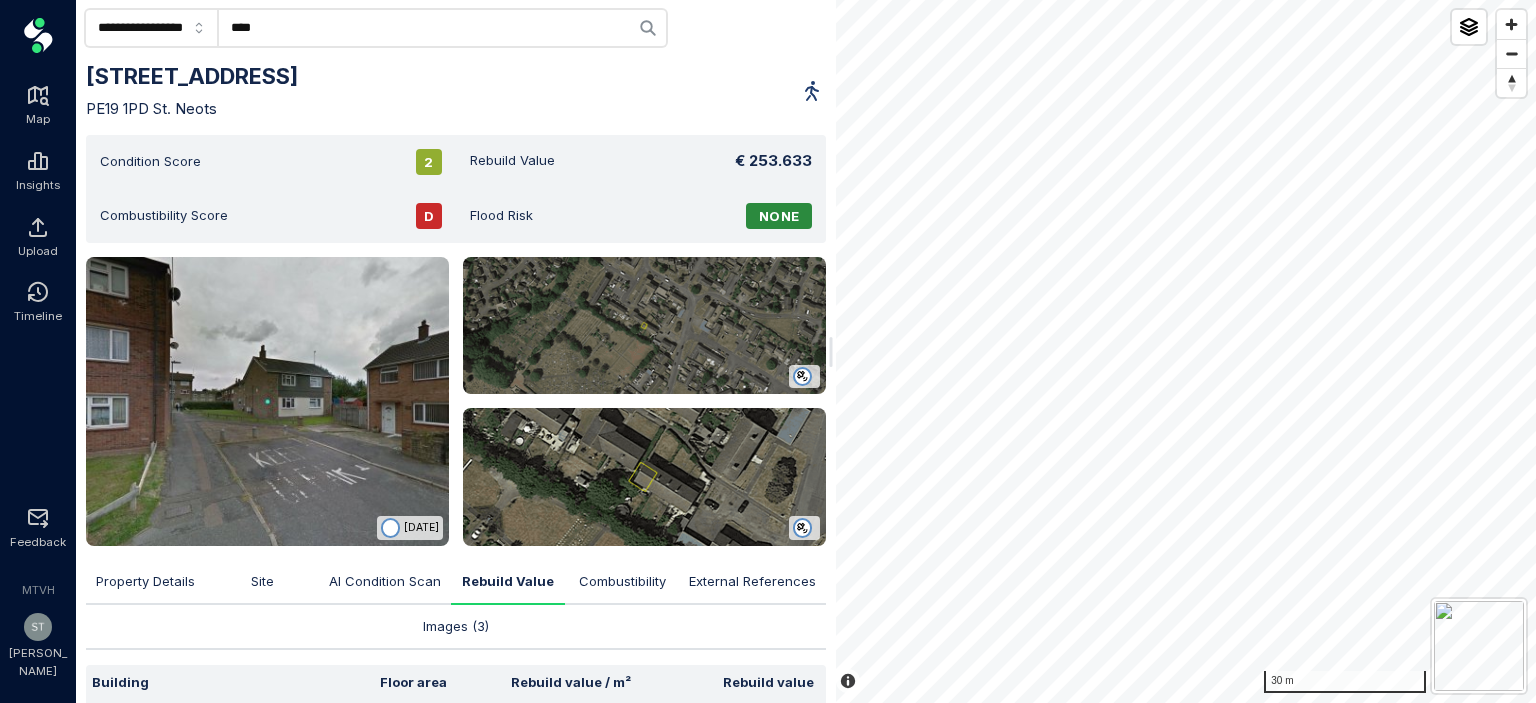 scroll, scrollTop: 178, scrollLeft: 0, axis: vertical 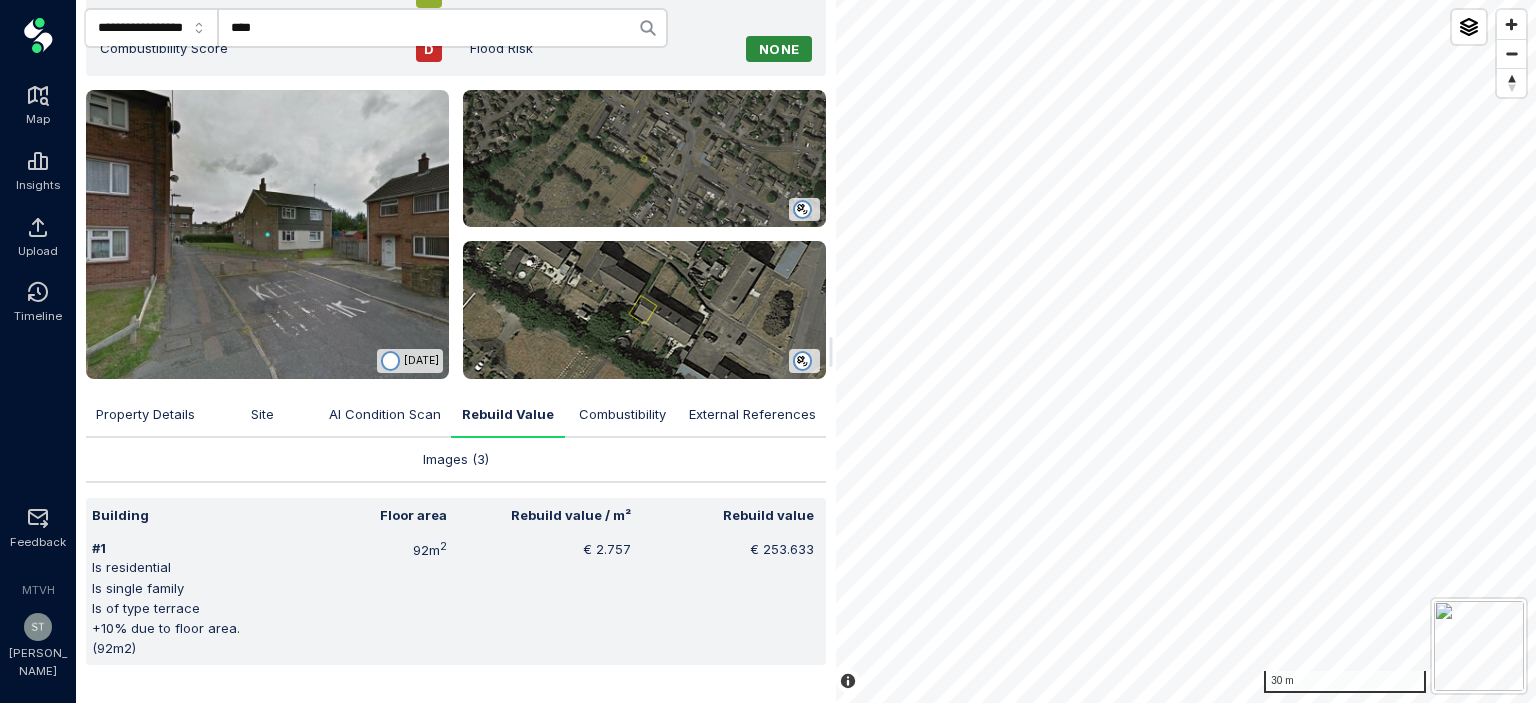 click on "Combustibility" at bounding box center [622, 415] 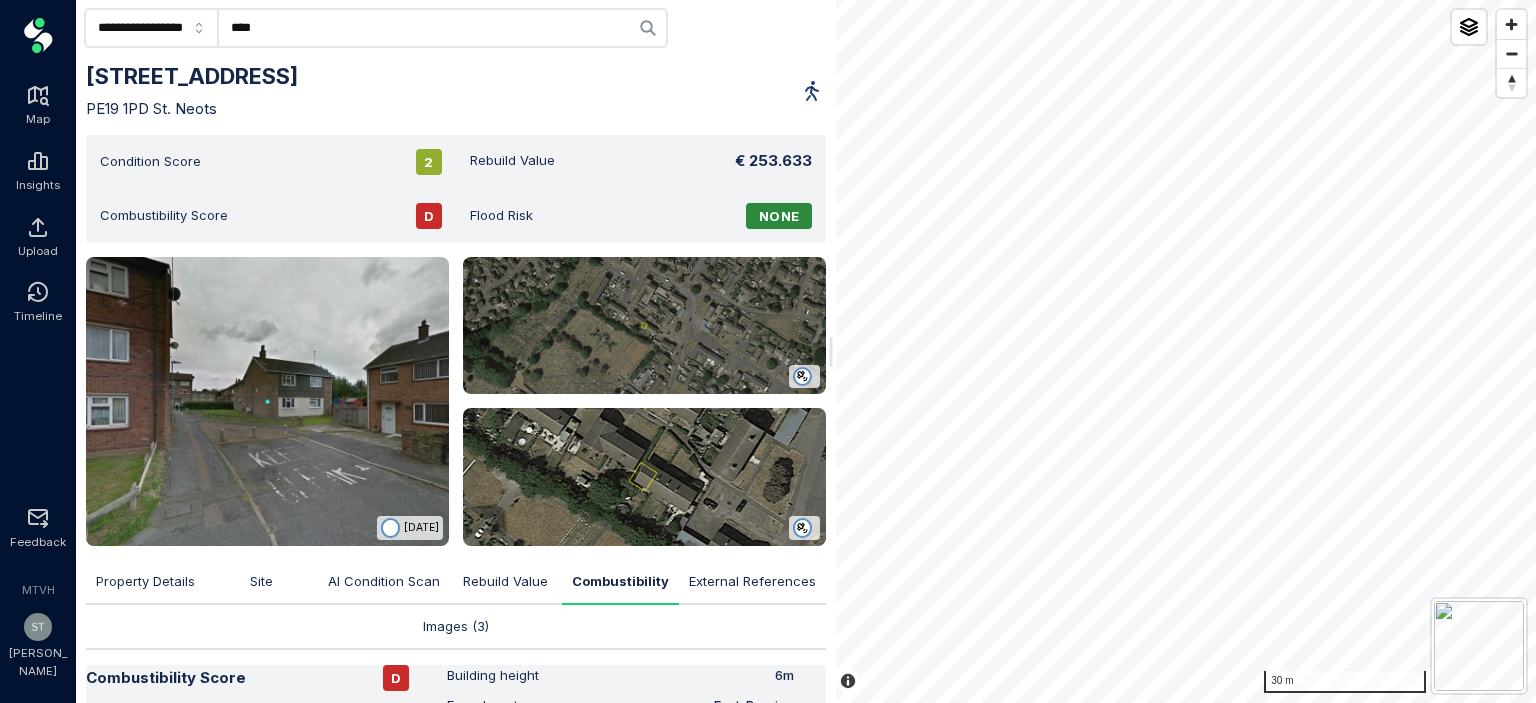 scroll, scrollTop: 128, scrollLeft: 0, axis: vertical 